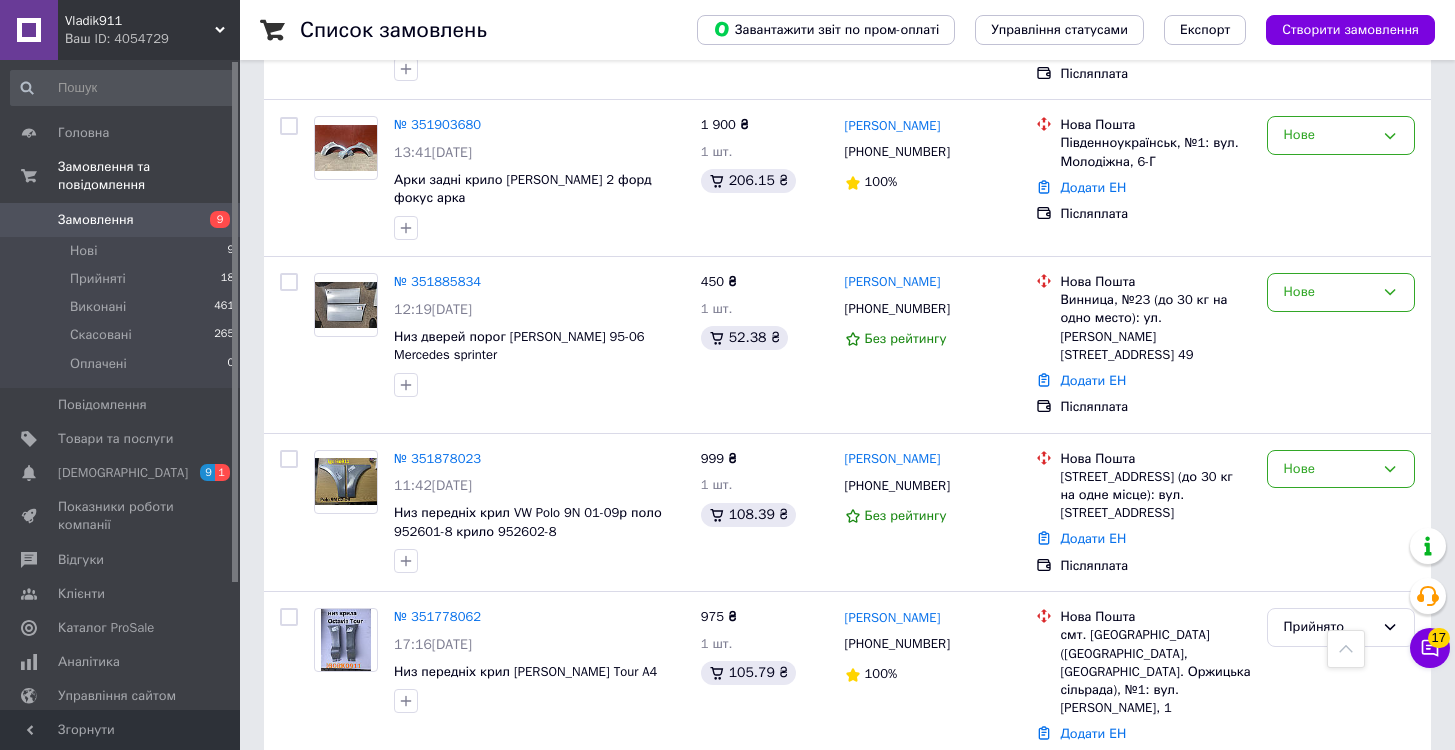 scroll, scrollTop: 977, scrollLeft: 0, axis: vertical 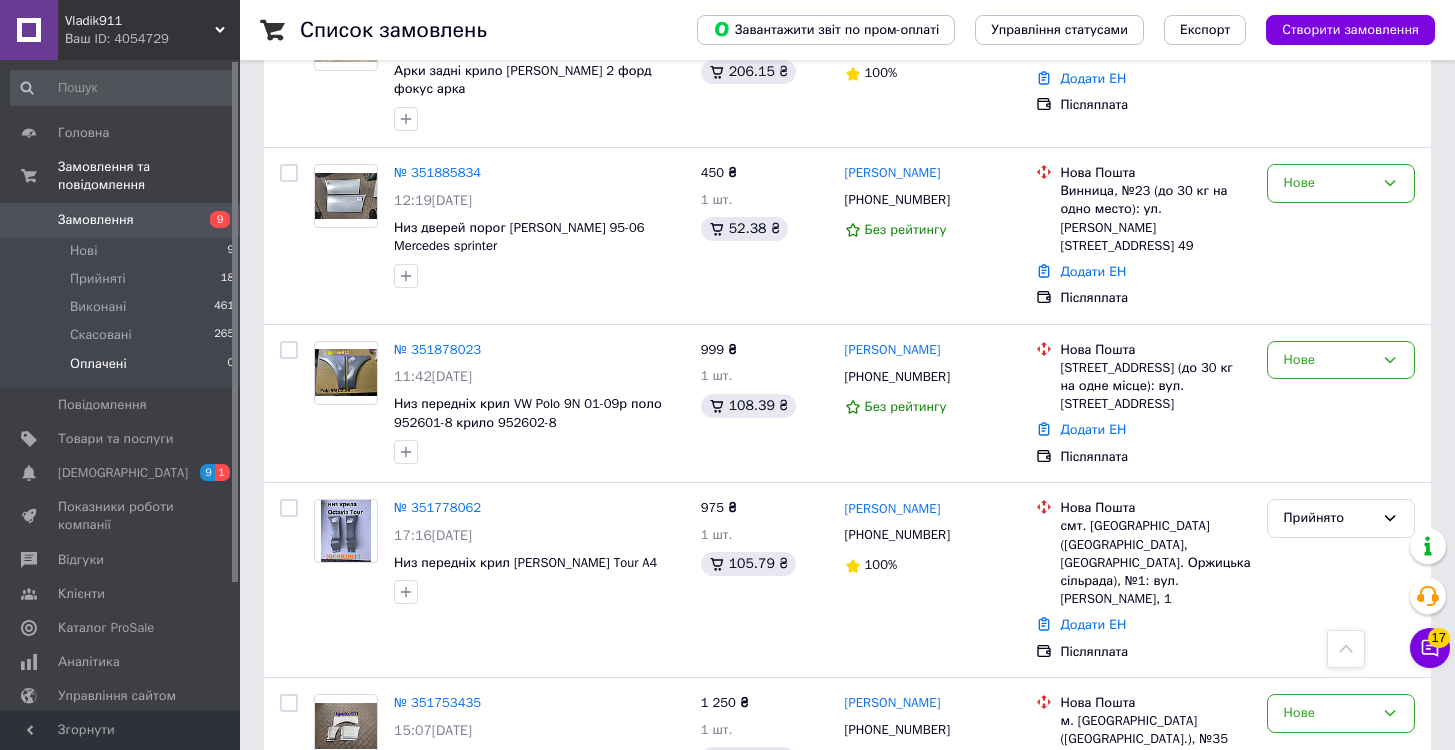 click on "Оплачені" at bounding box center (98, 364) 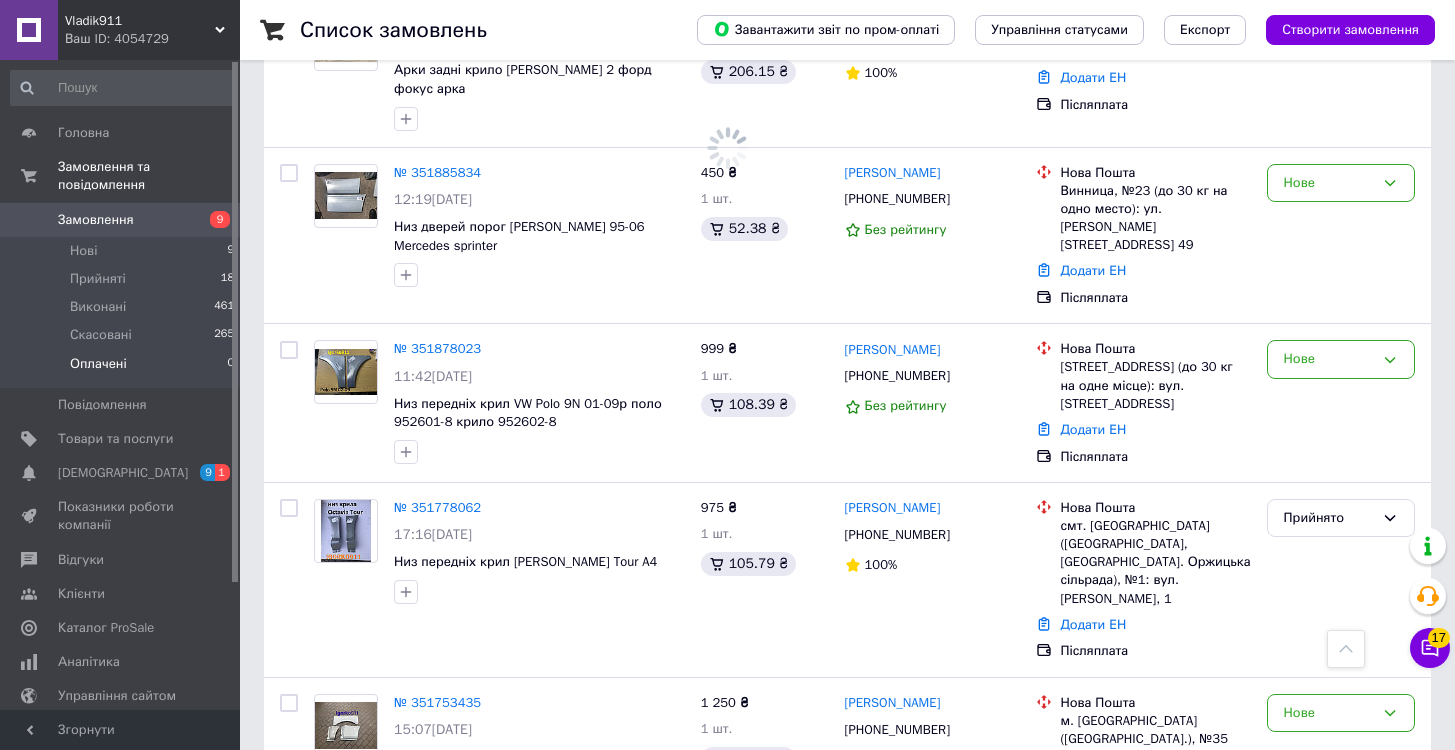 scroll, scrollTop: 0, scrollLeft: 0, axis: both 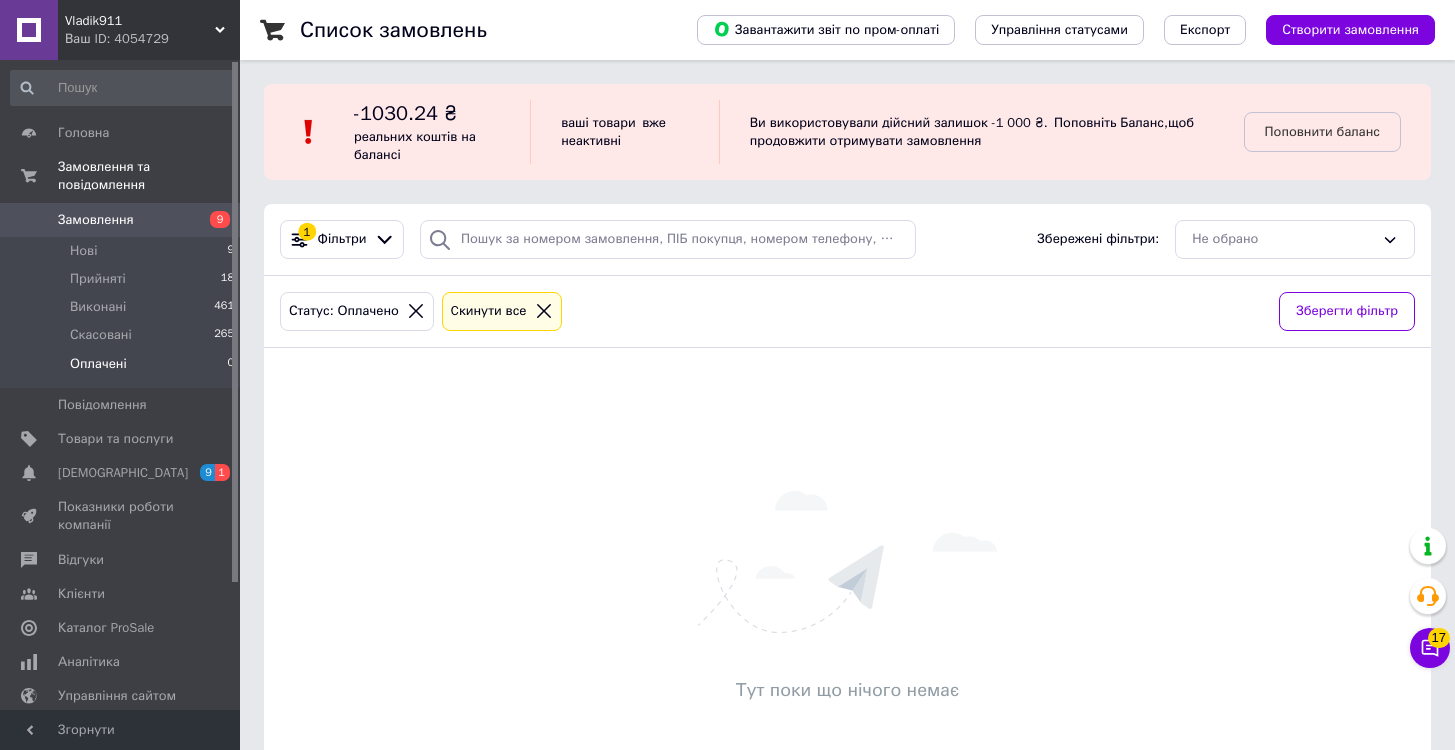 click on "9" at bounding box center (220, 219) 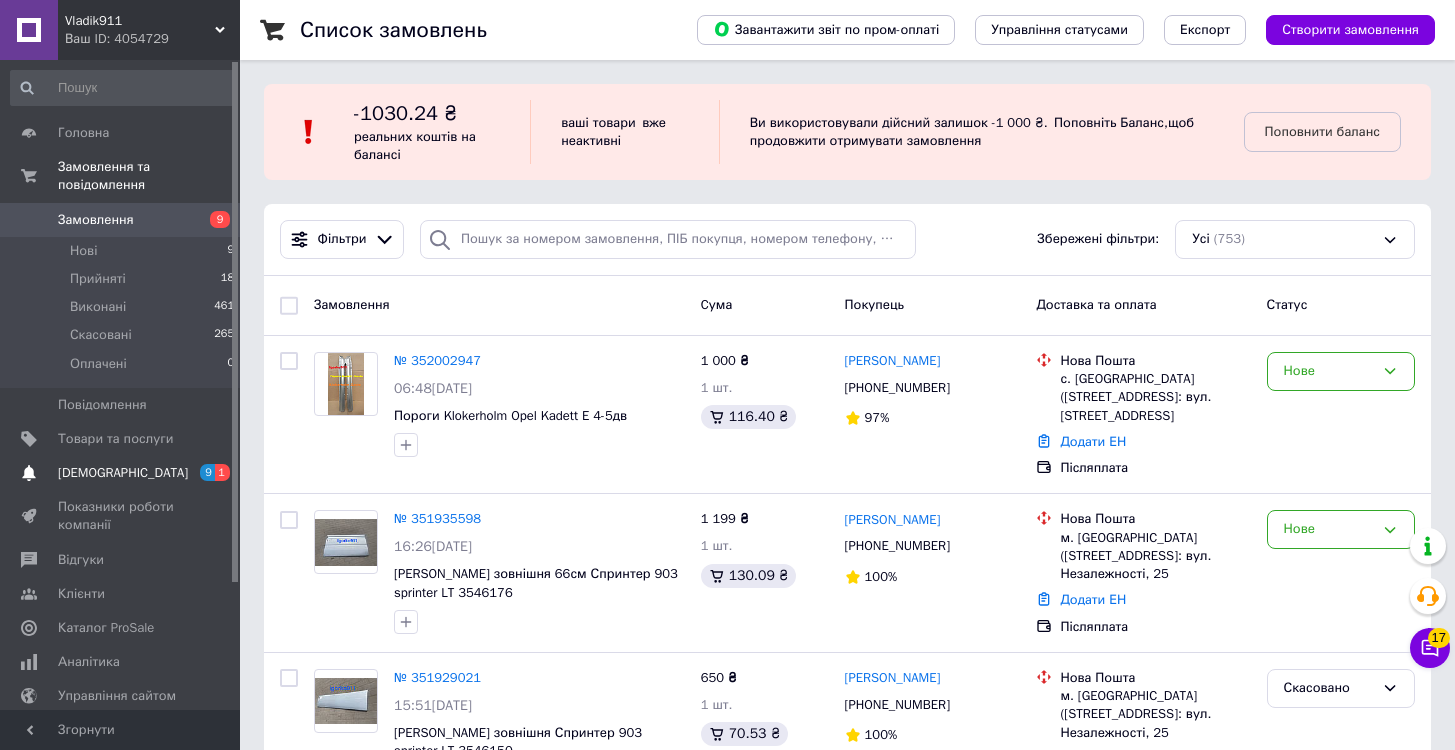 click on "[DEMOGRAPHIC_DATA]" at bounding box center (121, 473) 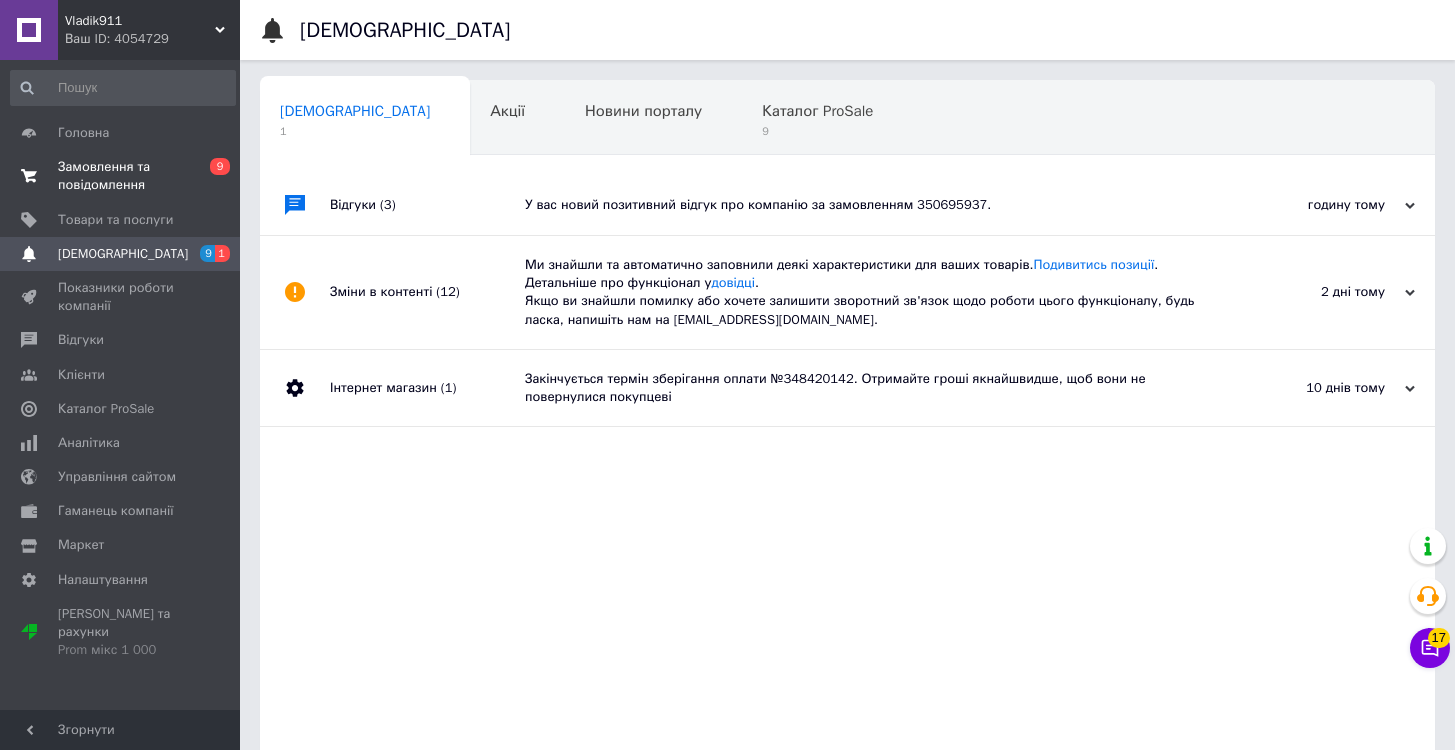 click on "Замовлення та повідомлення 0 9" at bounding box center (123, 176) 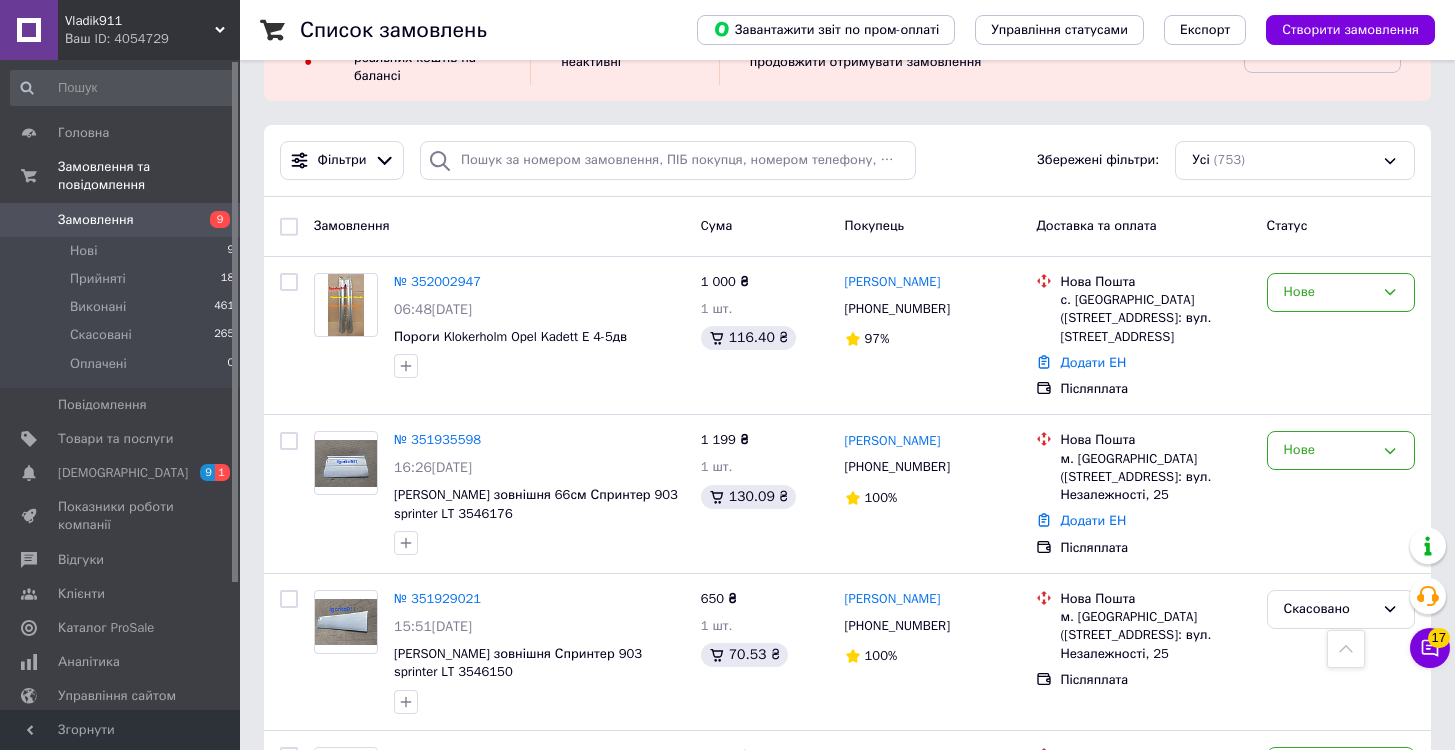 scroll, scrollTop: 0, scrollLeft: 0, axis: both 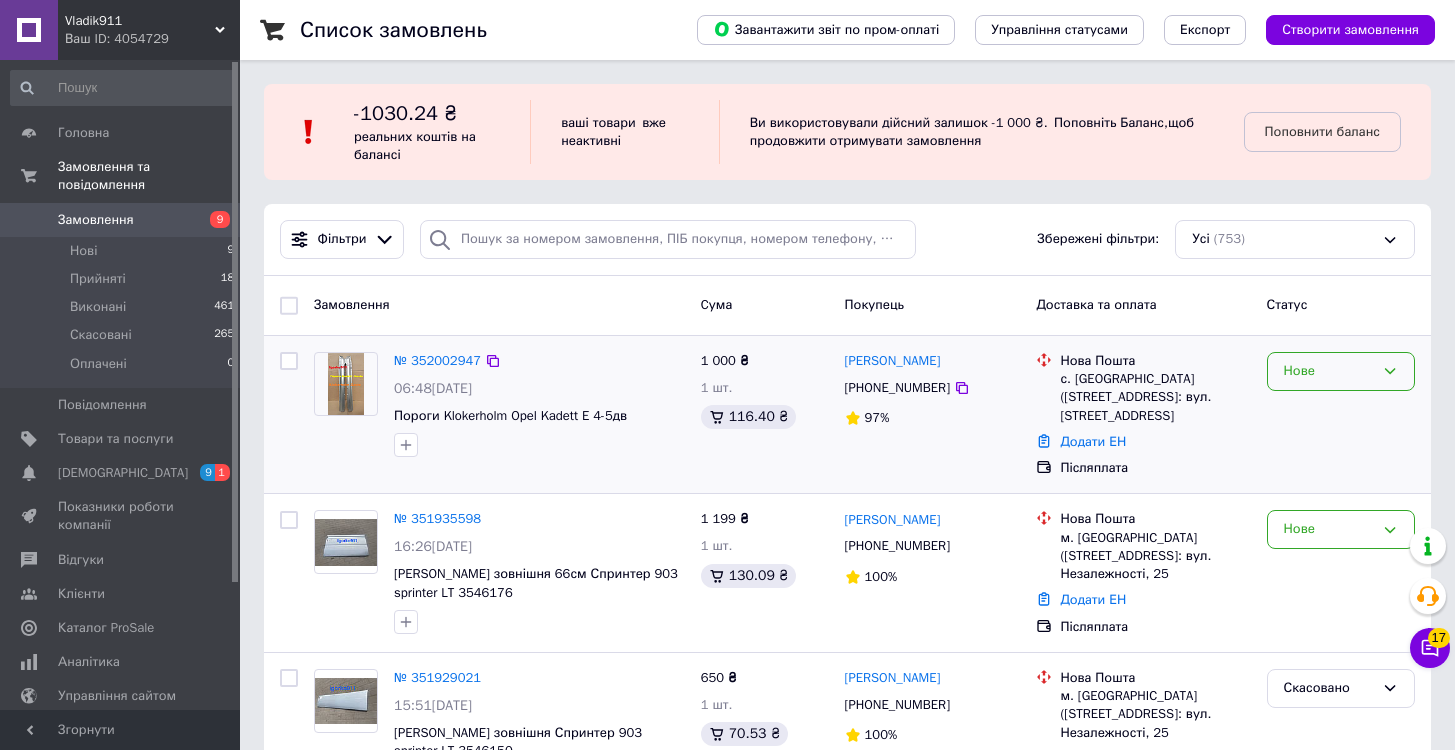 click on "Нове" at bounding box center [1329, 371] 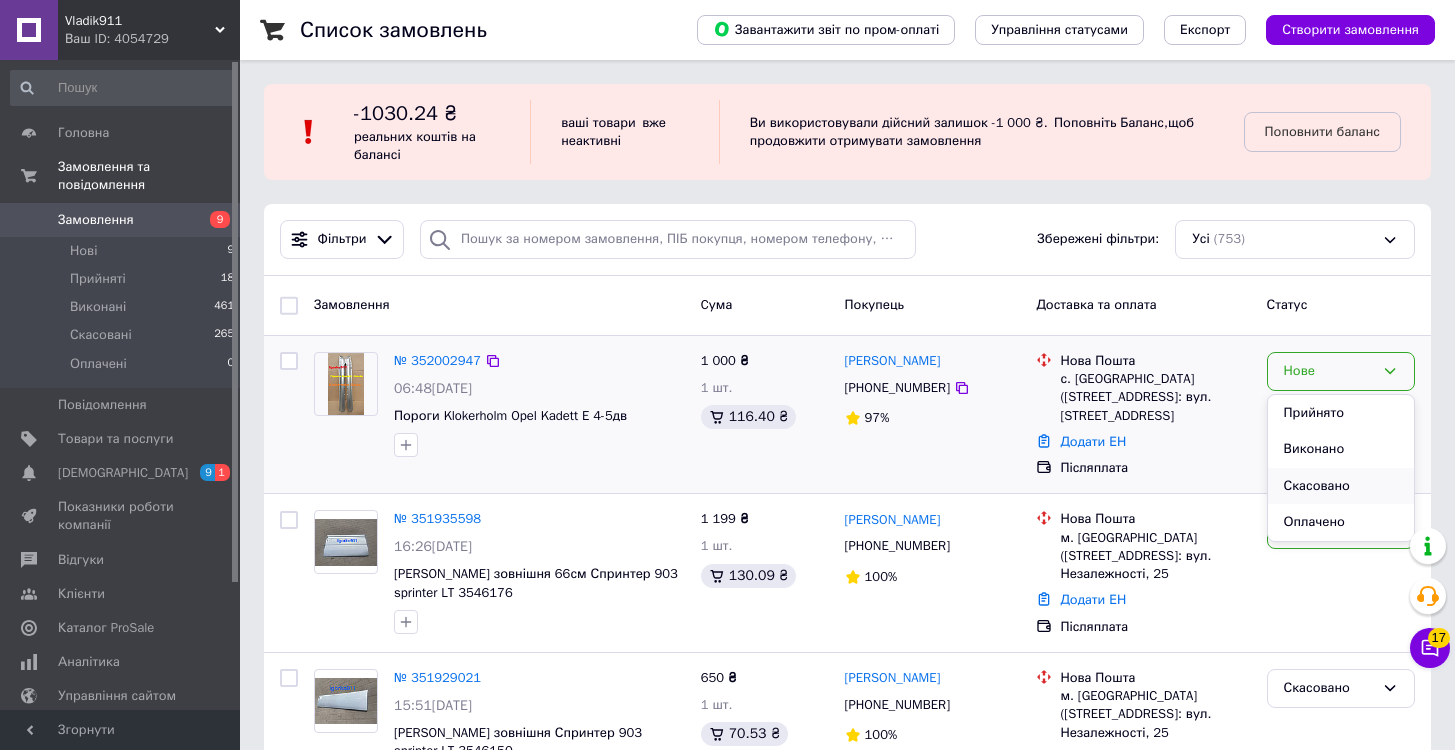click on "Скасовано" at bounding box center (1341, 486) 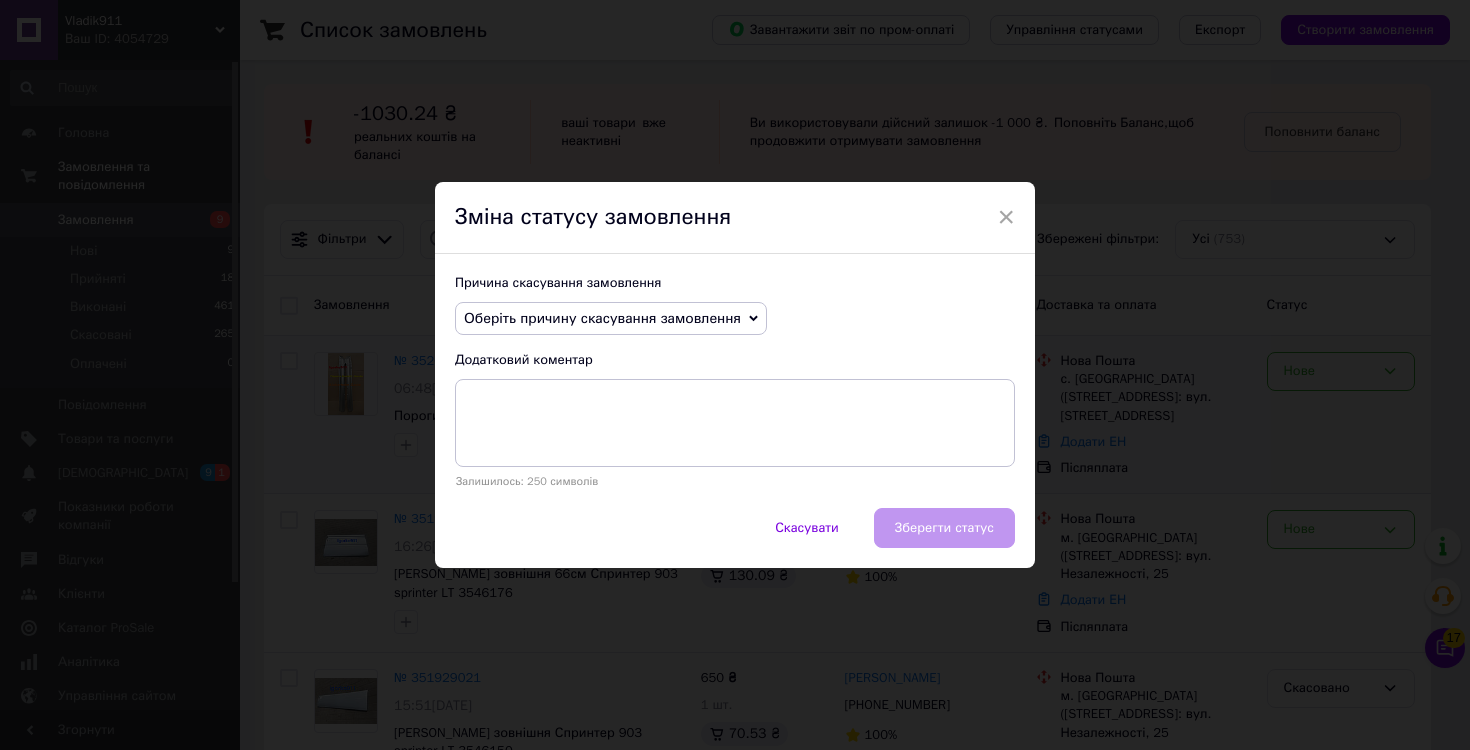 click on "× Зміна статусу замовлення Причина скасування замовлення Оберіть причину скасування замовлення Немає в наявності Немає різновиду товару Оплата не надійшла На прохання покупця Замовлення-дублікат Не виходить додзвонитися Інше Додатковий коментар Залишилось: 250 символів Скасувати   Зберегти статус" at bounding box center [735, 375] 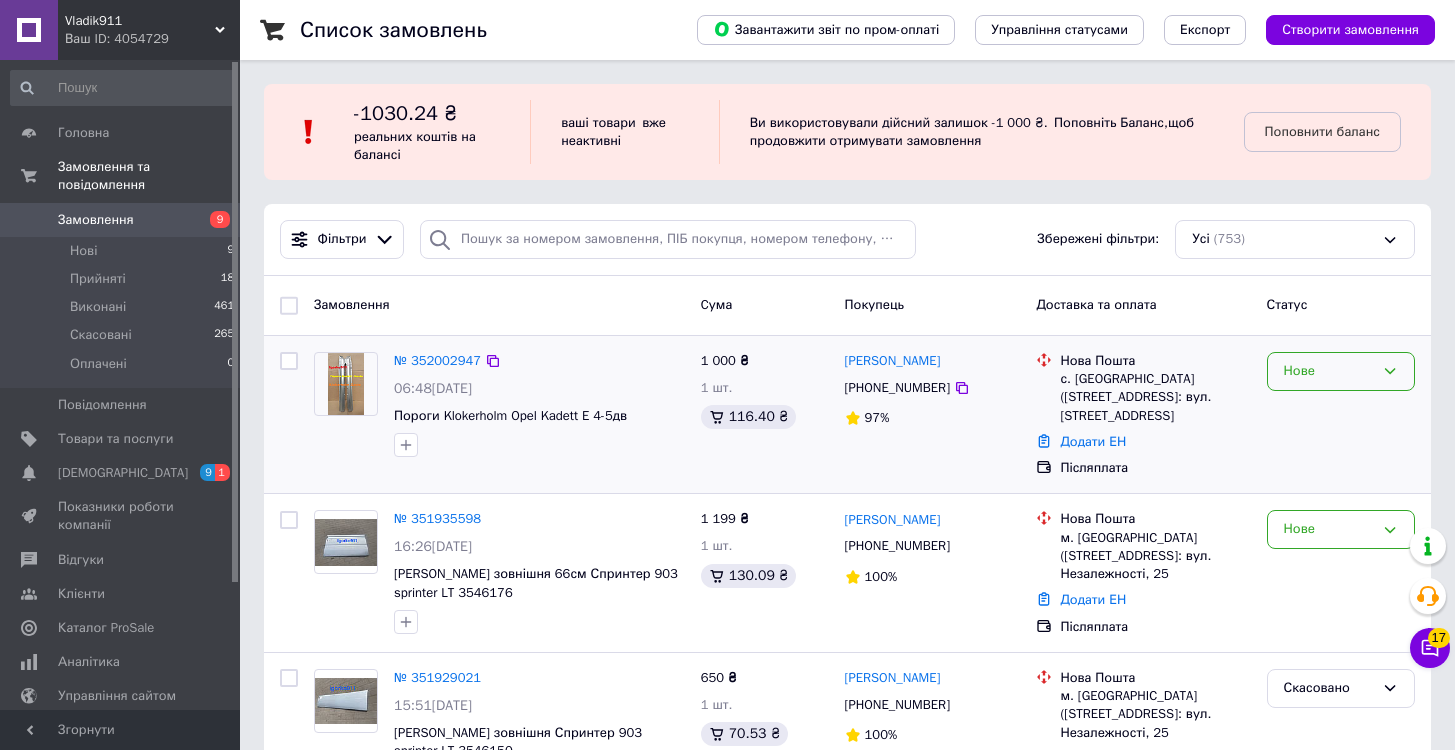 click on "Нове" at bounding box center [1329, 371] 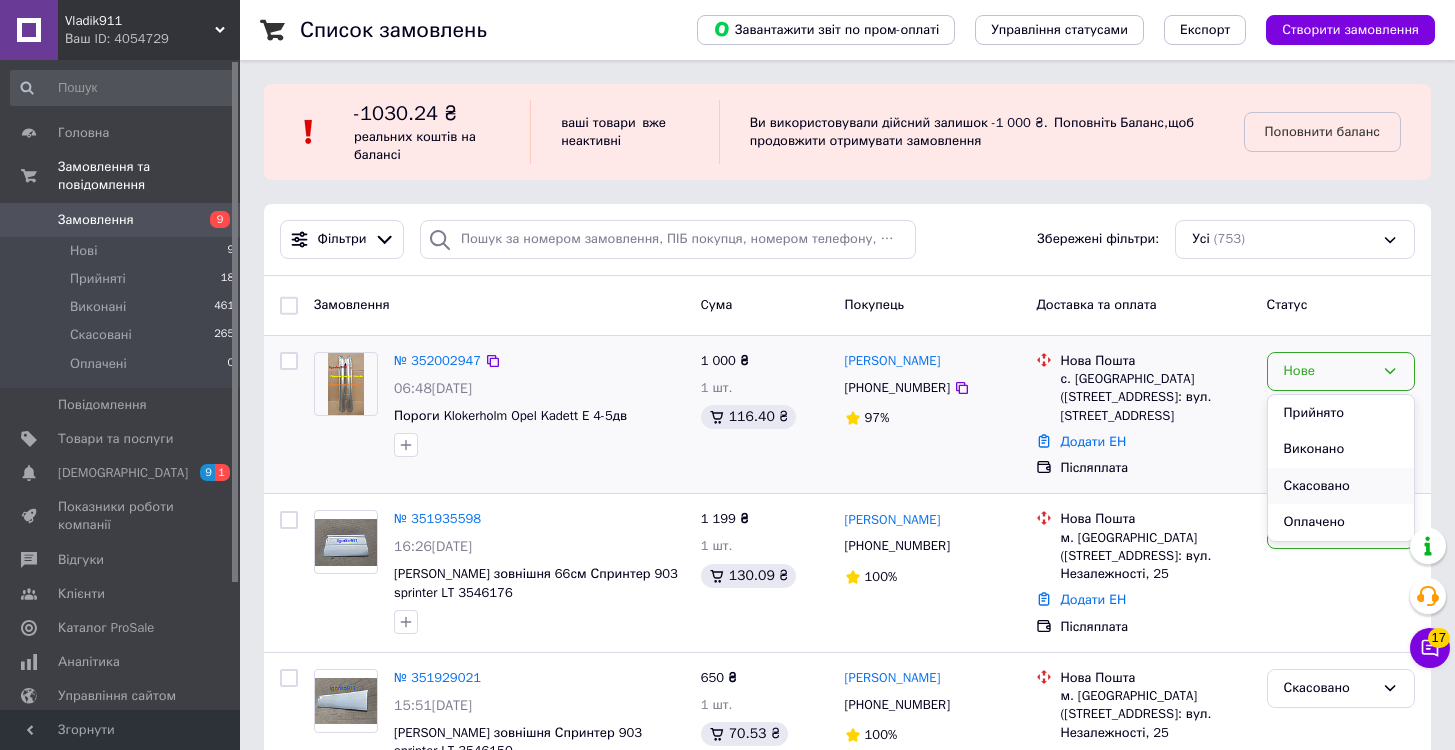 click on "Скасовано" at bounding box center [1341, 486] 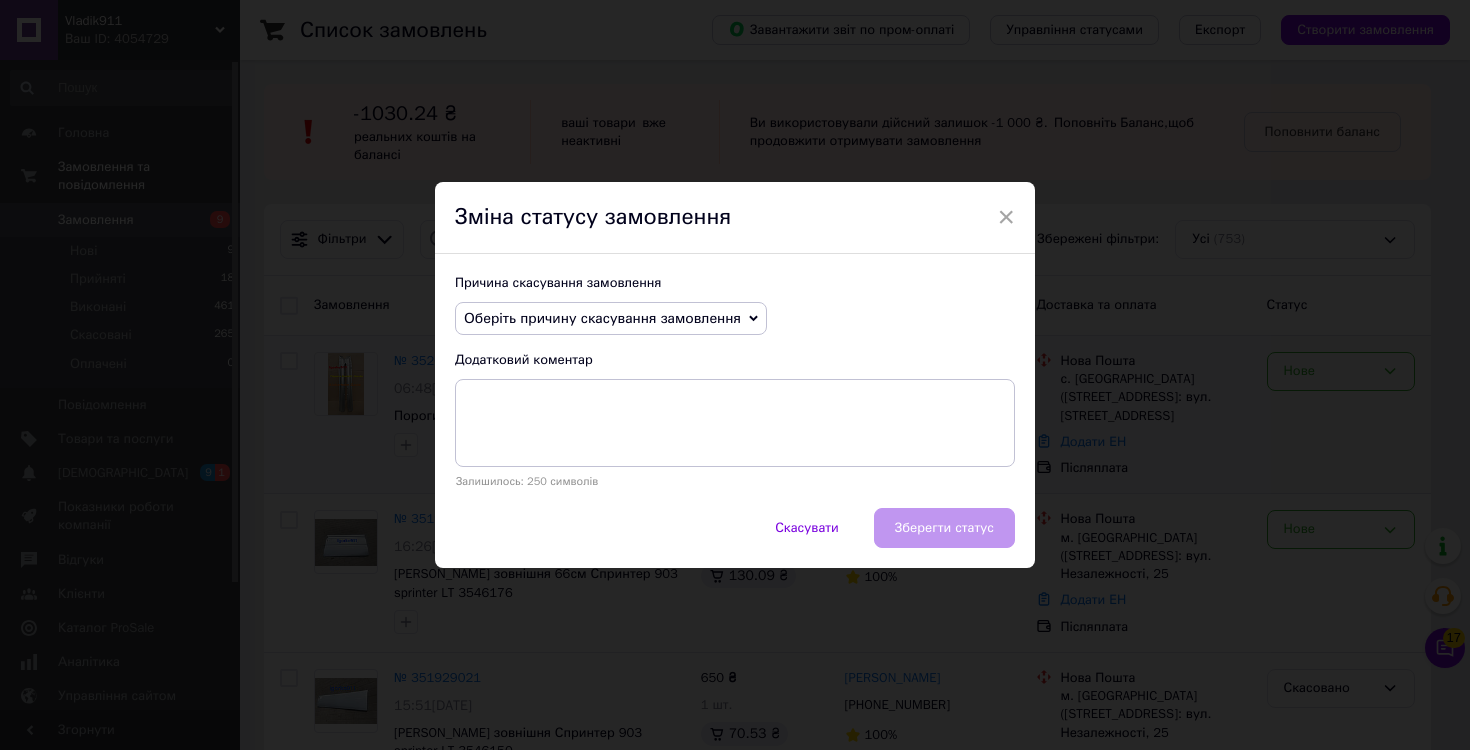 click on "Оберіть причину скасування замовлення" at bounding box center (611, 319) 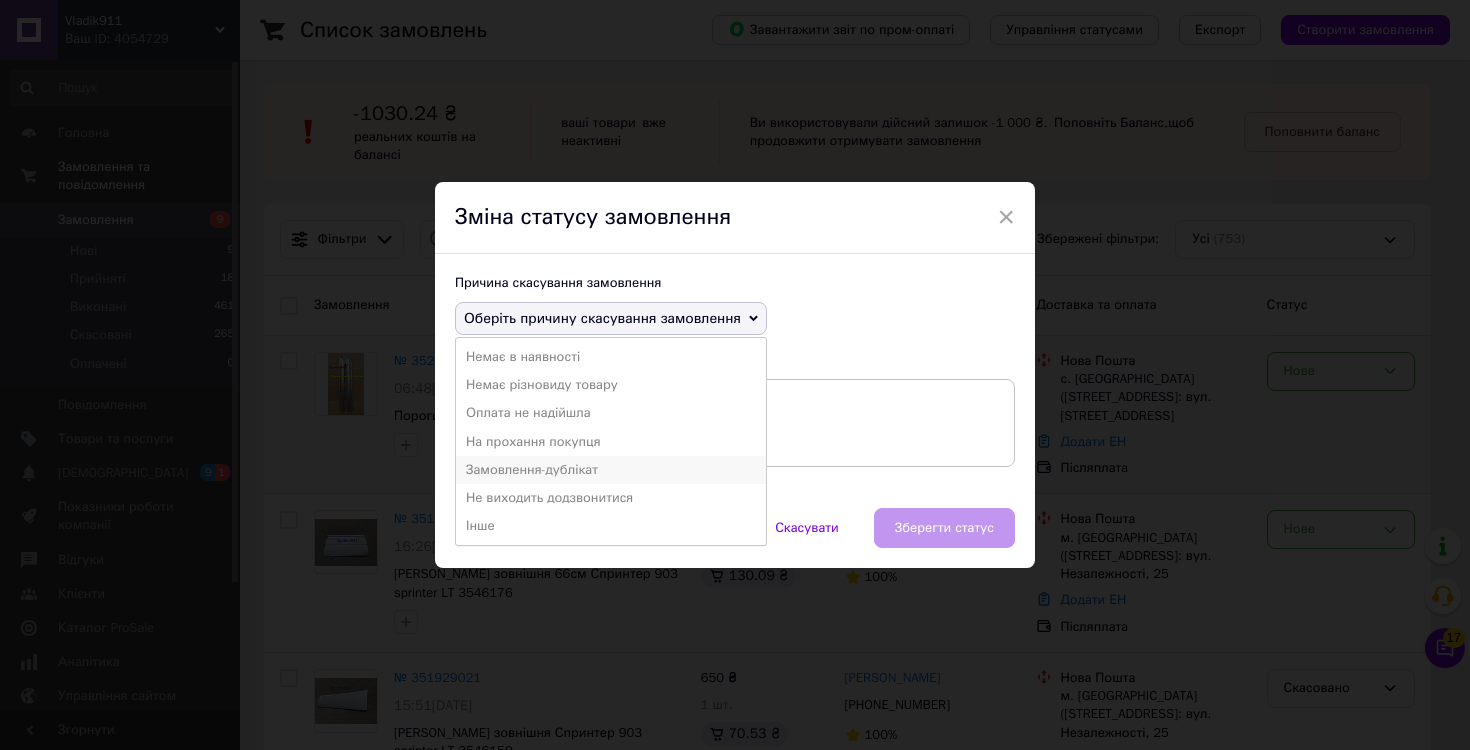 click on "Замовлення-дублікат" at bounding box center [611, 470] 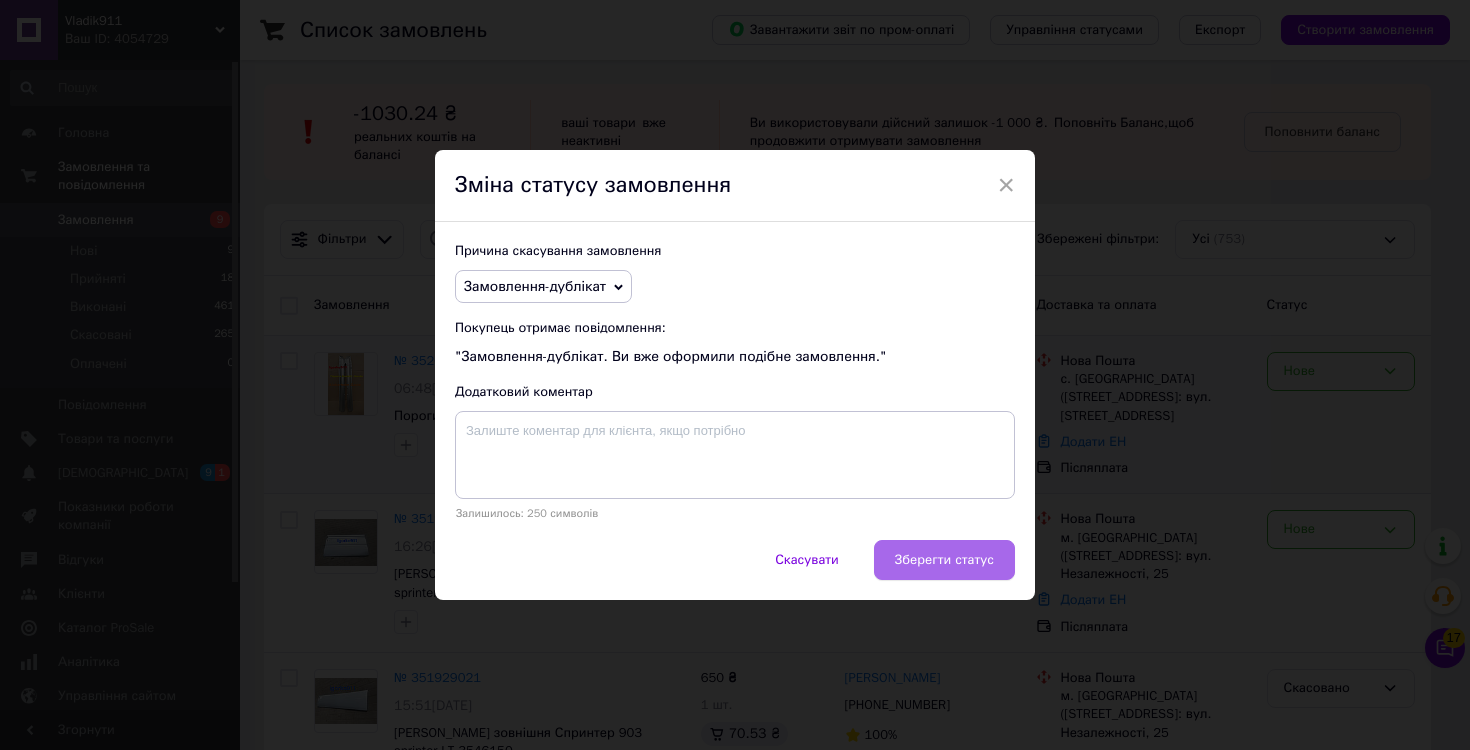 click on "Зберегти статус" at bounding box center (944, 560) 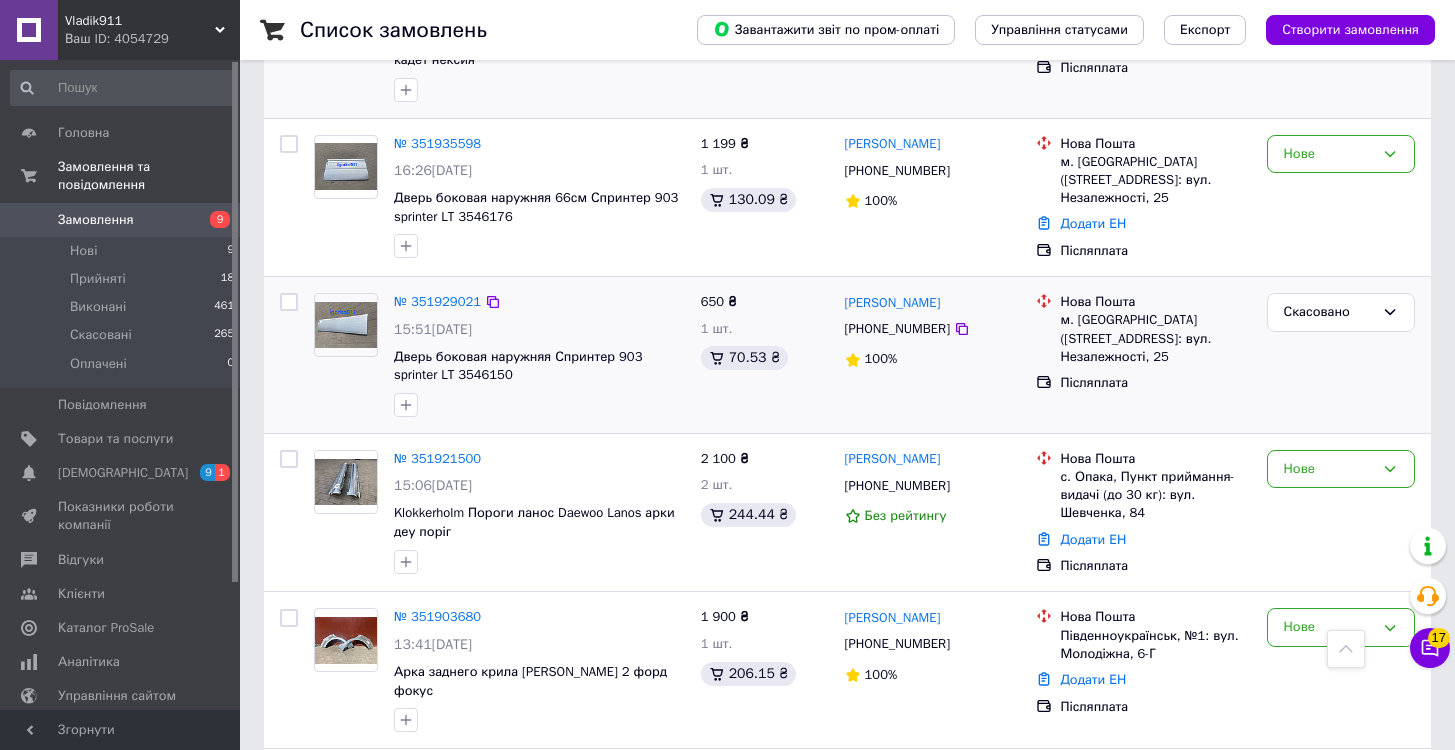 scroll, scrollTop: 365, scrollLeft: 0, axis: vertical 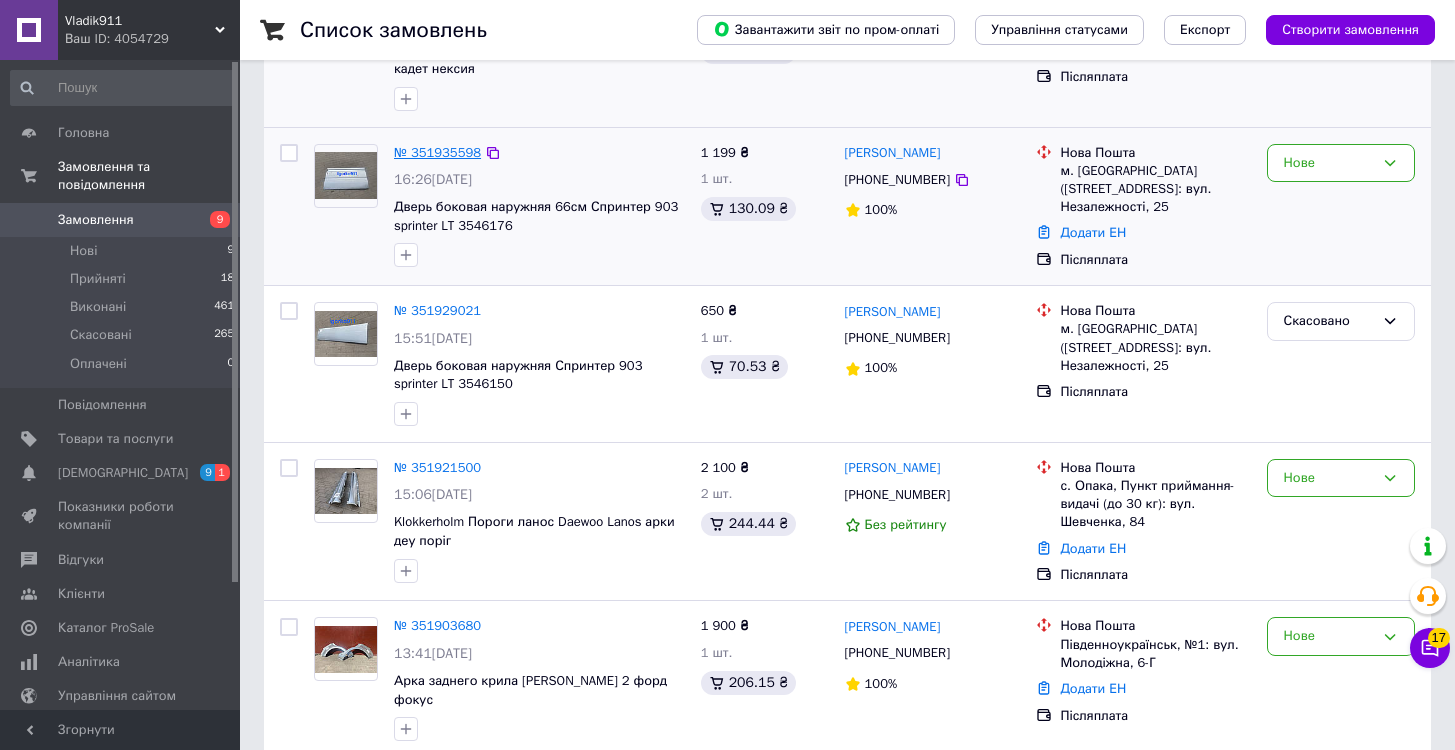 click on "№ 351935598" at bounding box center [437, 152] 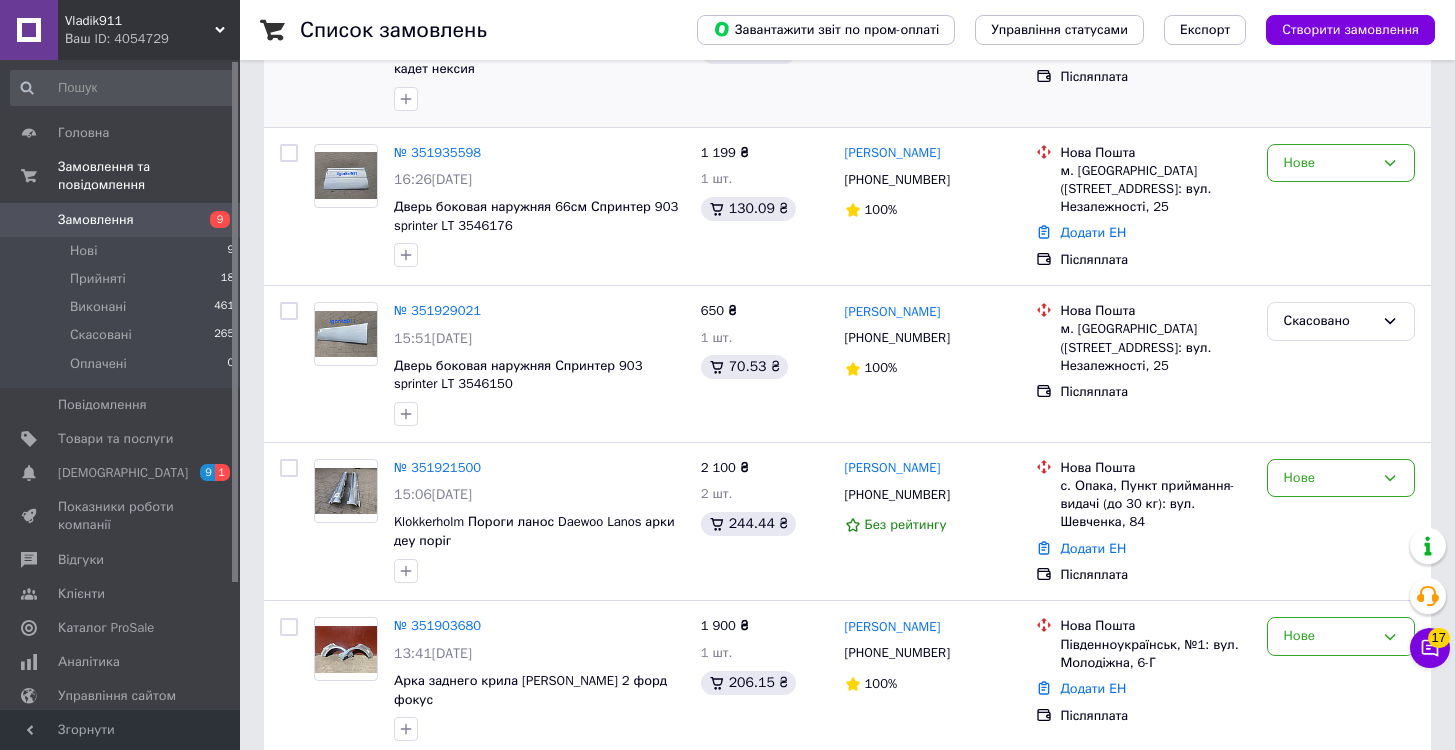scroll, scrollTop: 0, scrollLeft: 0, axis: both 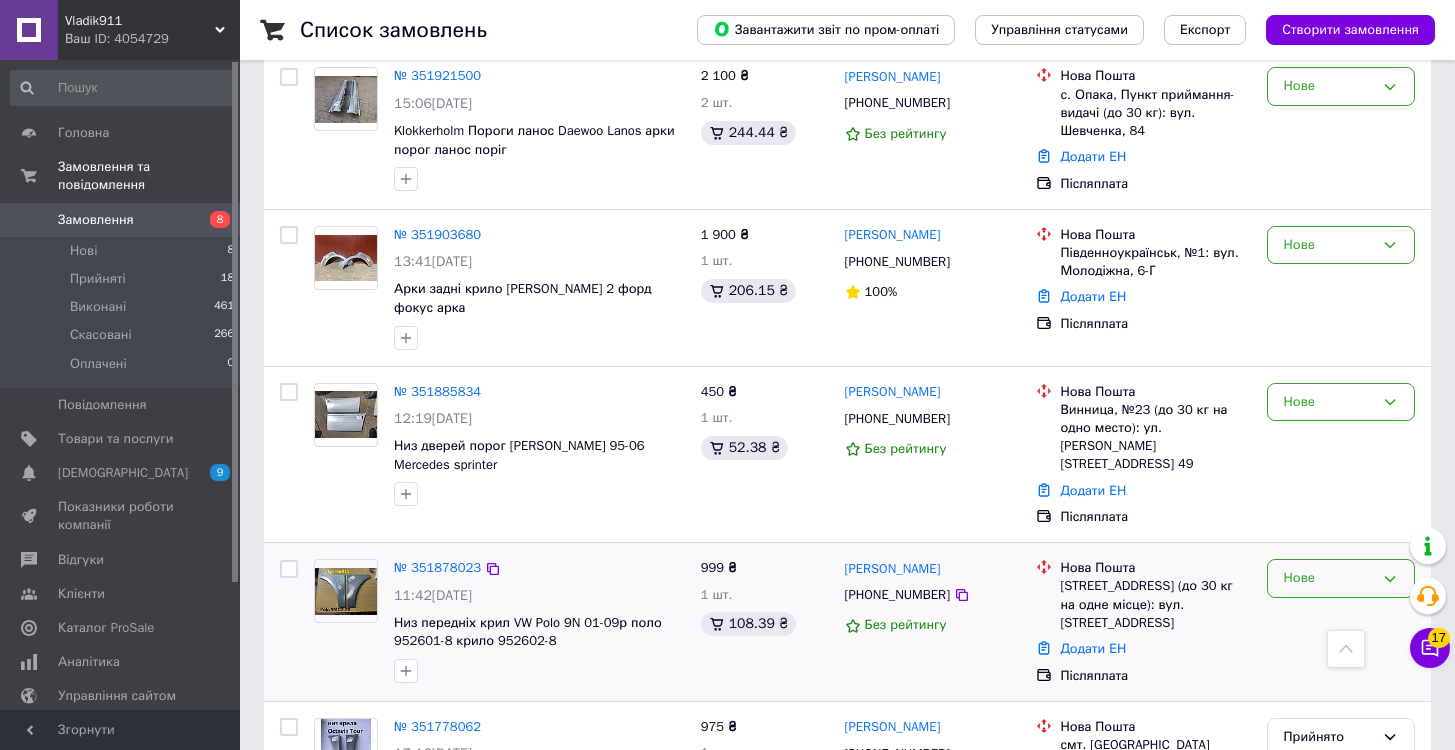 click on "Нове" at bounding box center [1341, 578] 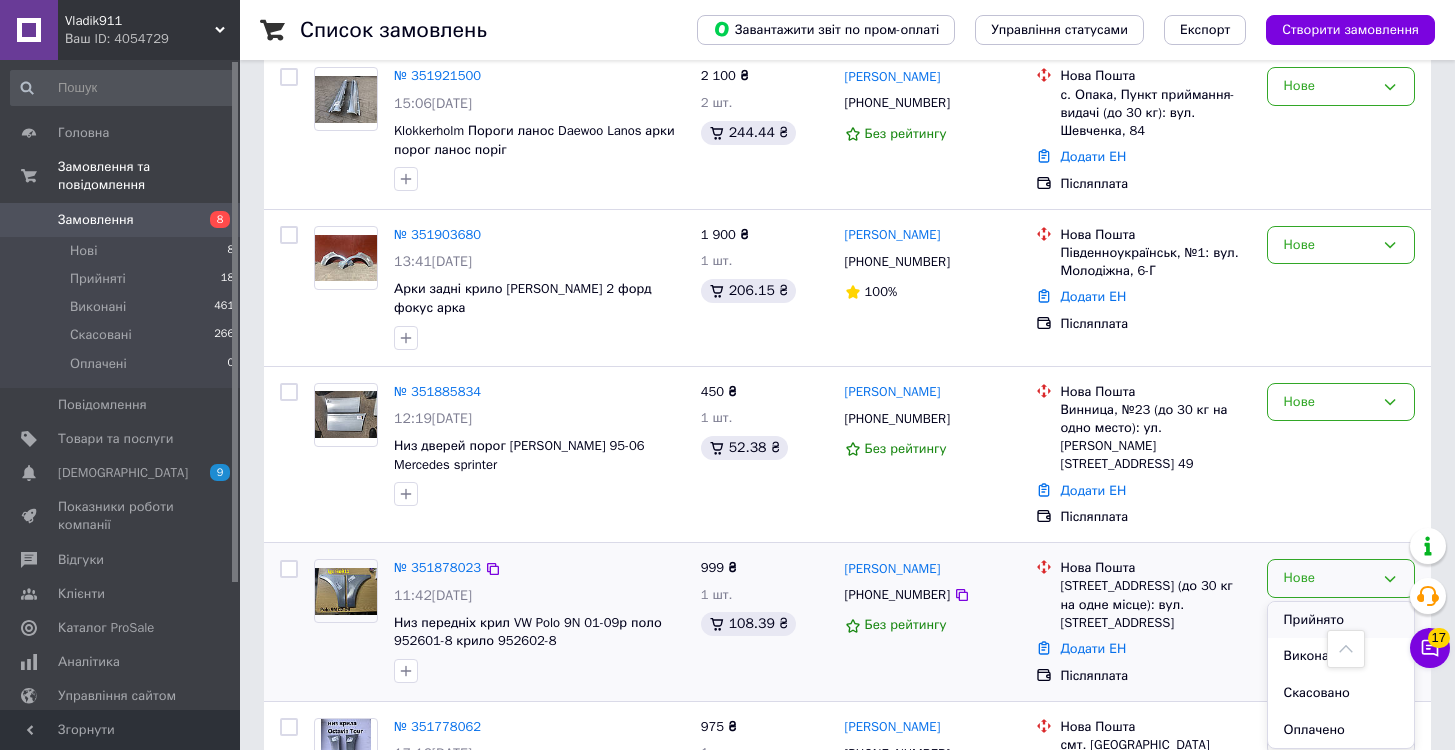 click on "Прийнято" at bounding box center [1341, 620] 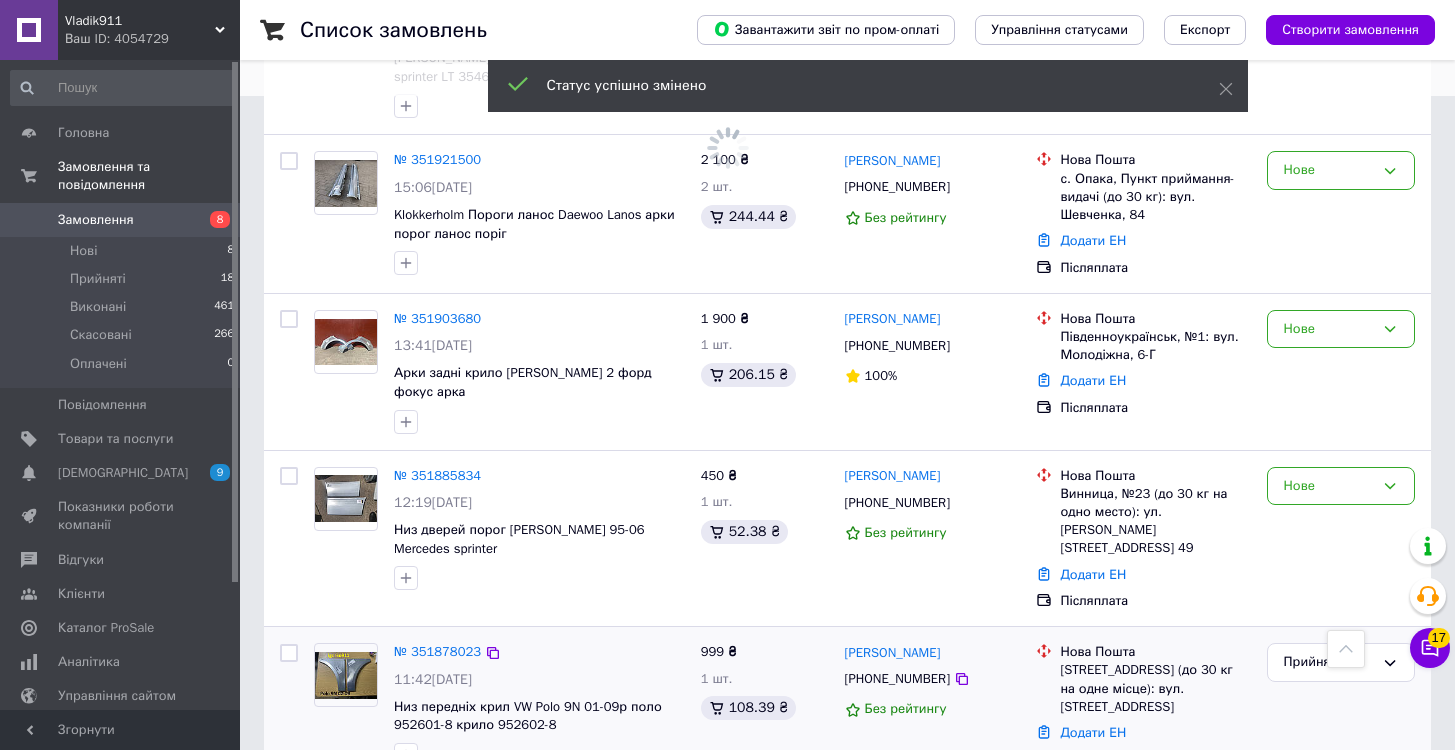 scroll, scrollTop: 672, scrollLeft: 0, axis: vertical 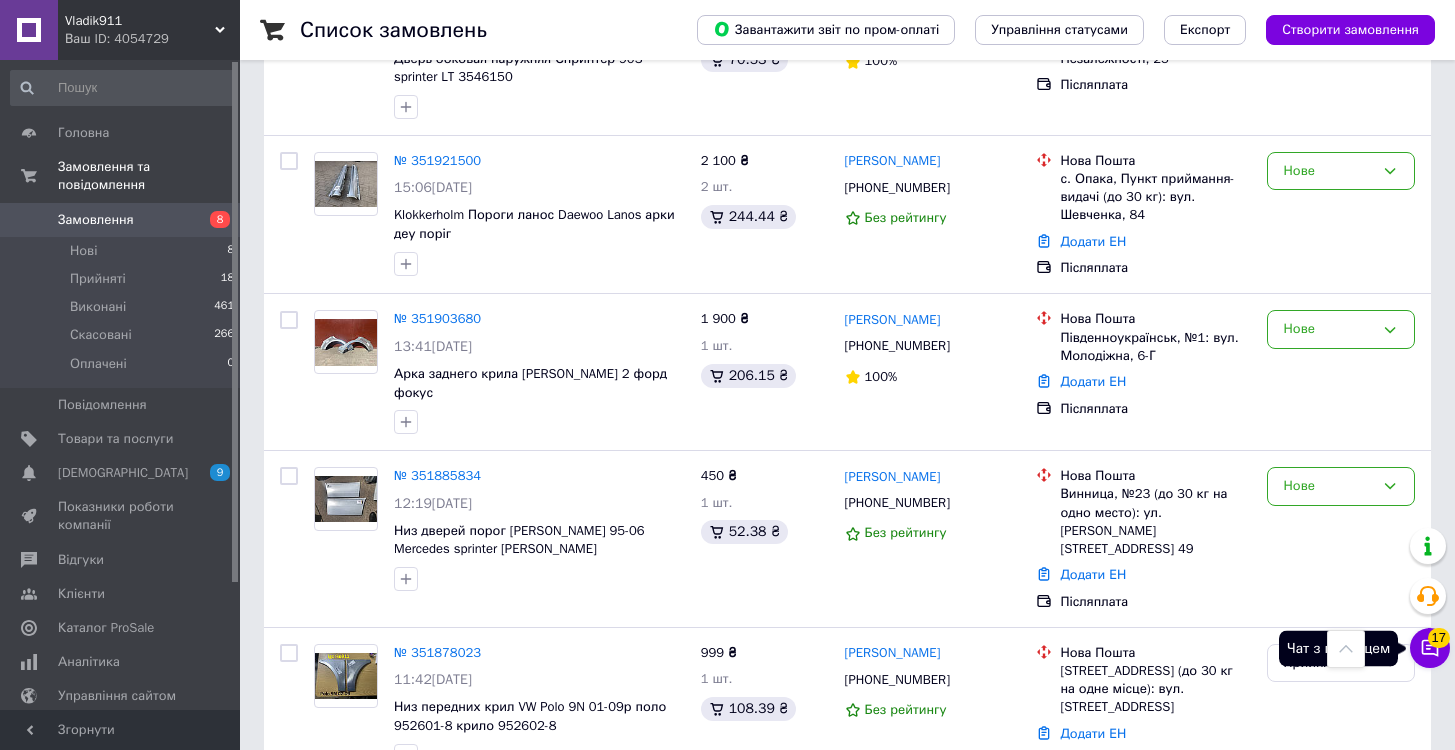 click 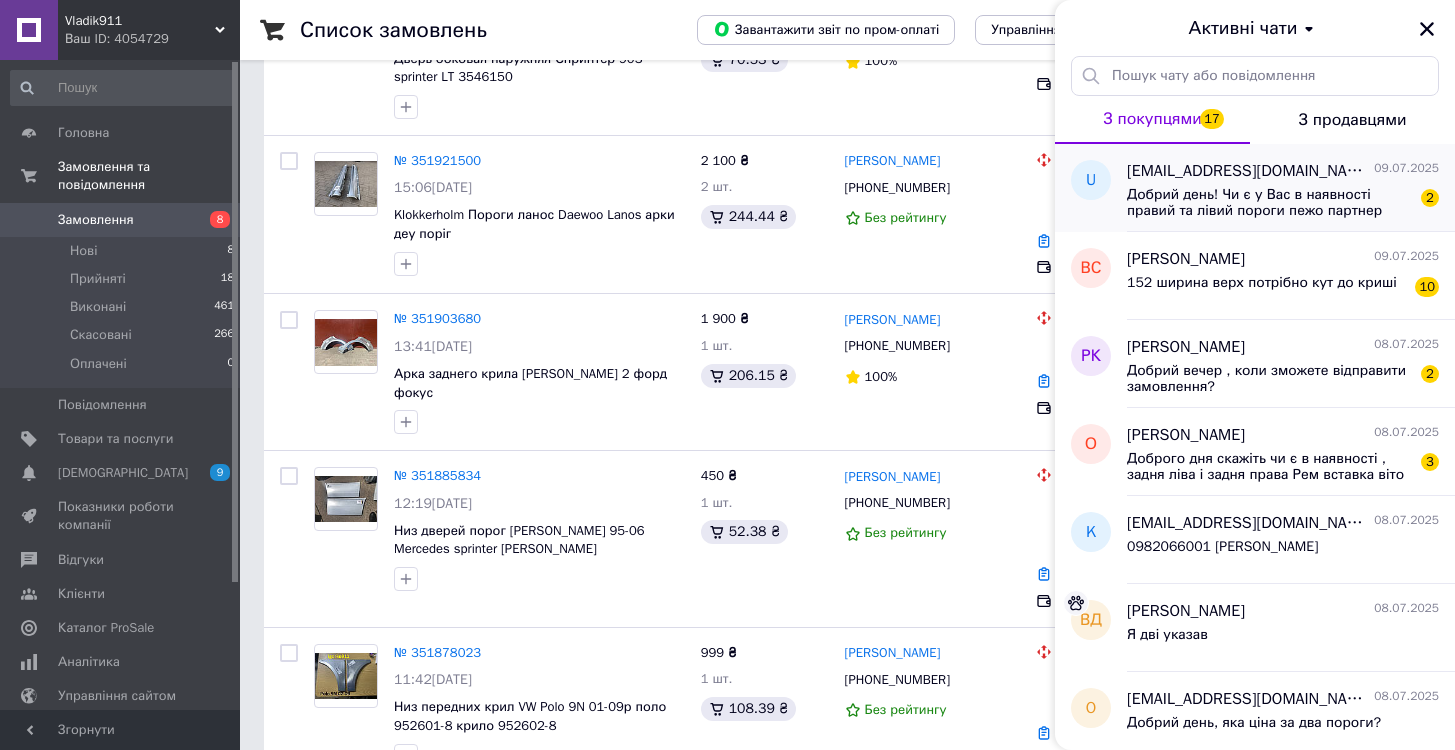 click on "Добрий день! Чи є у Вас в наявності правий та лівий пороги пежо партнер 2004 р." at bounding box center (1269, 203) 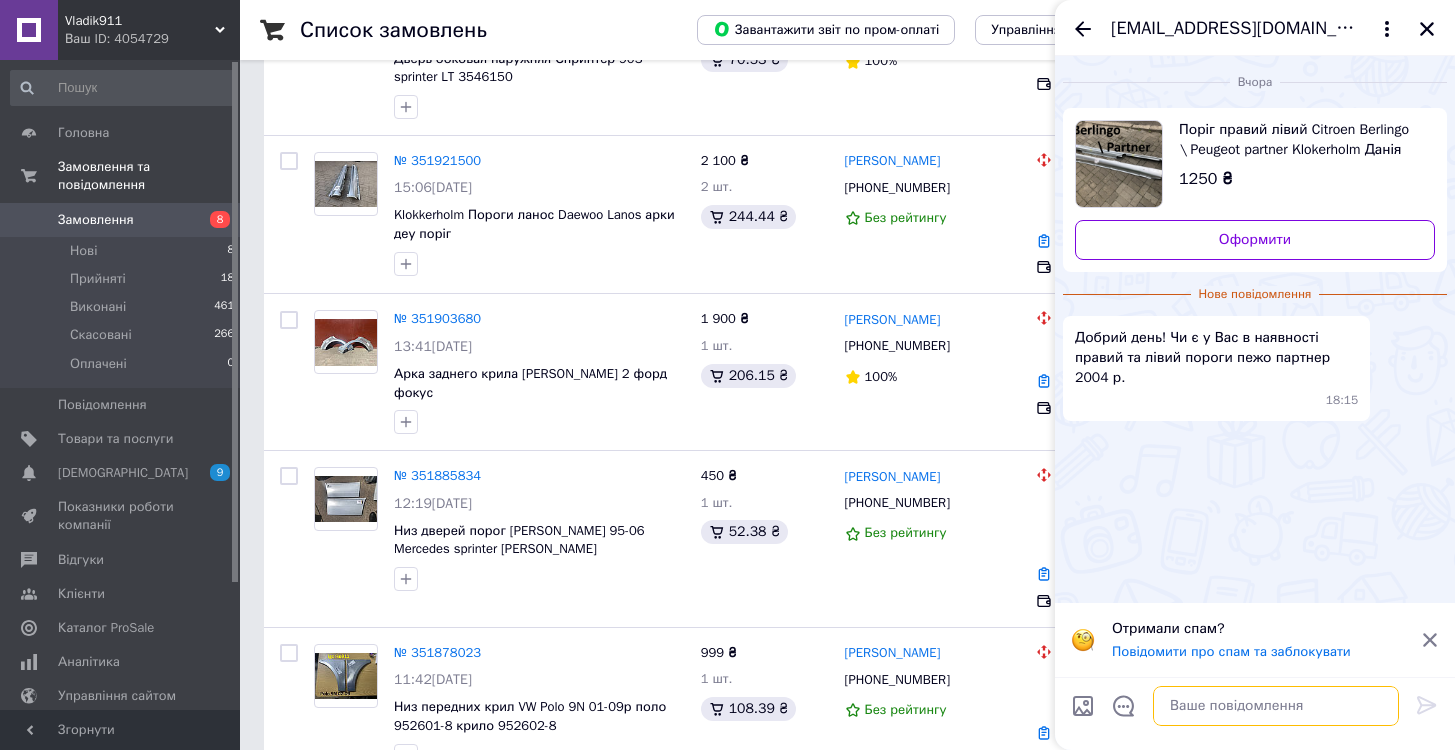 click at bounding box center [1276, 706] 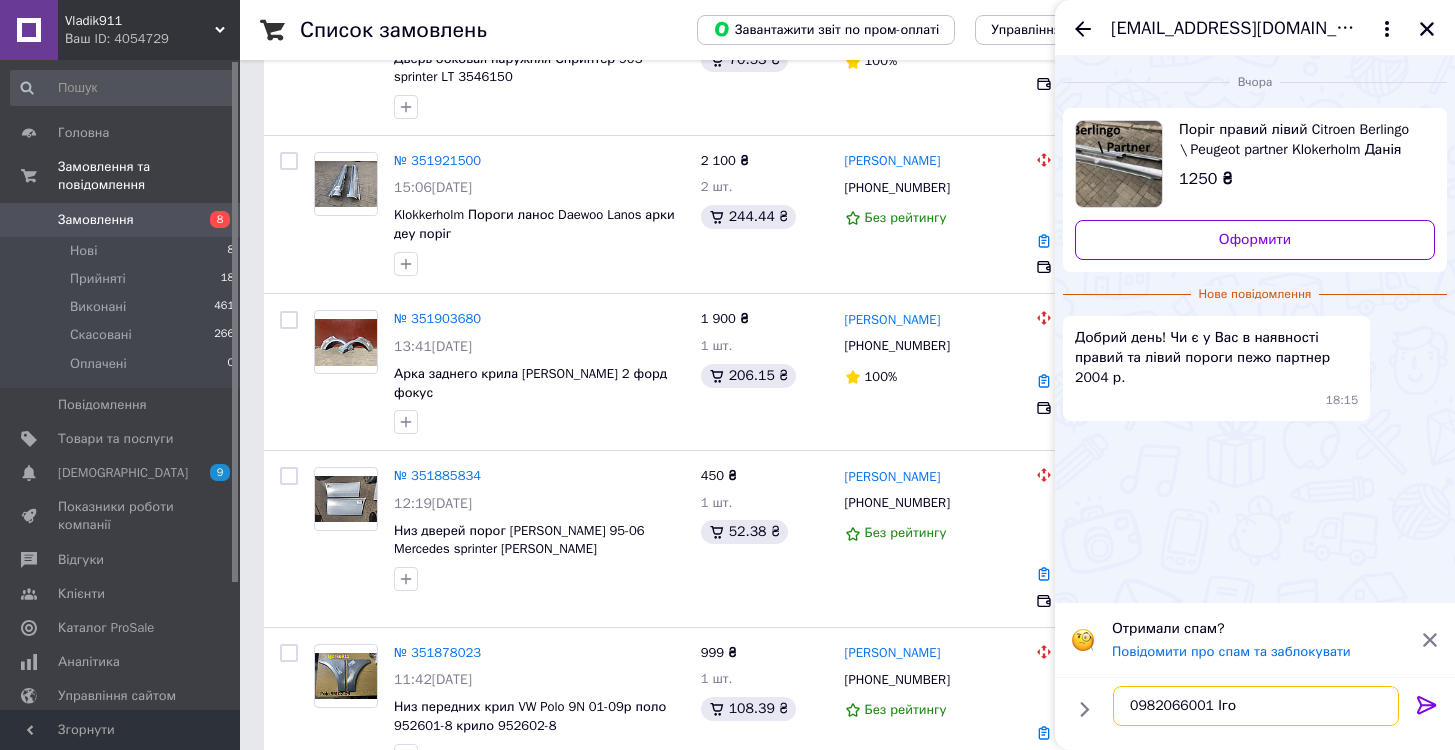 type on "0982066001 [PERSON_NAME]" 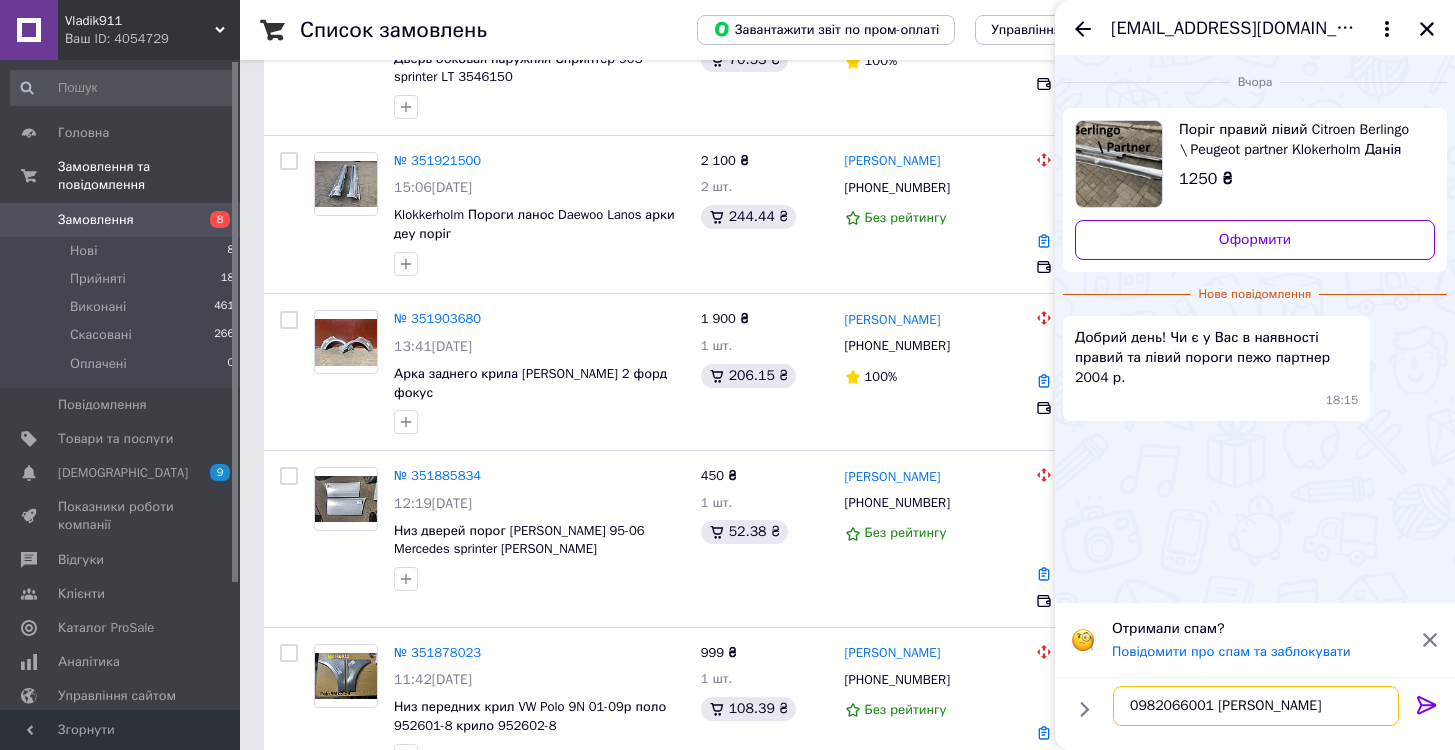 type 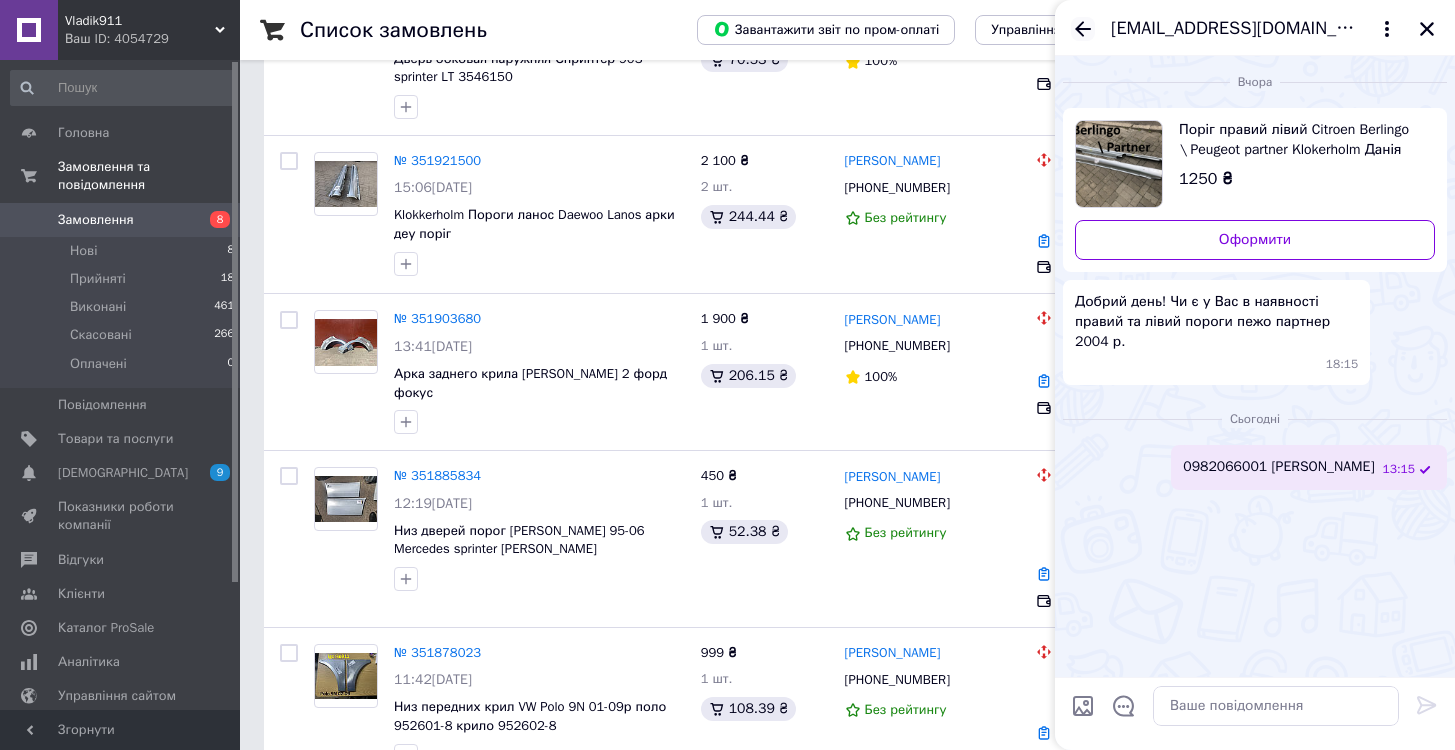 click 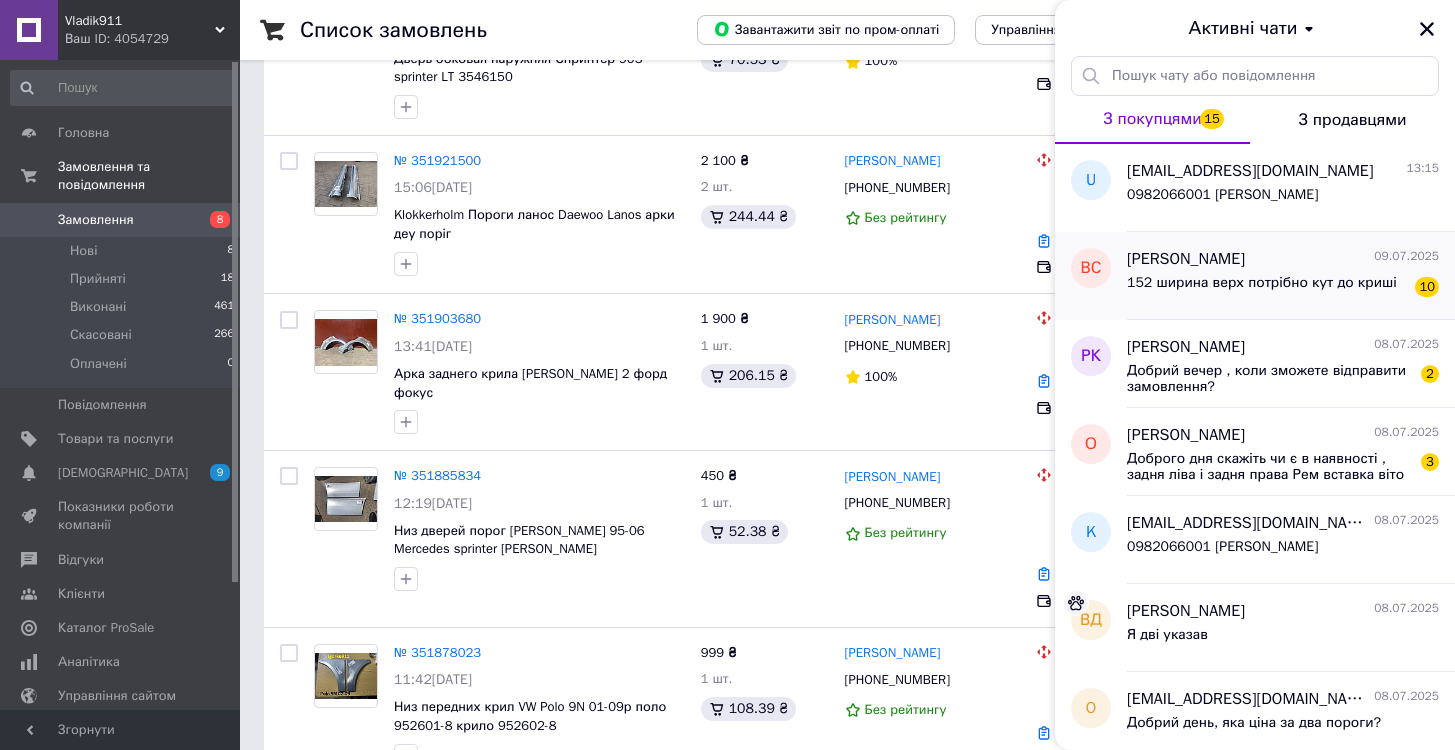 click on "152 ширина верх потрібно кут до криші" at bounding box center (1262, 283) 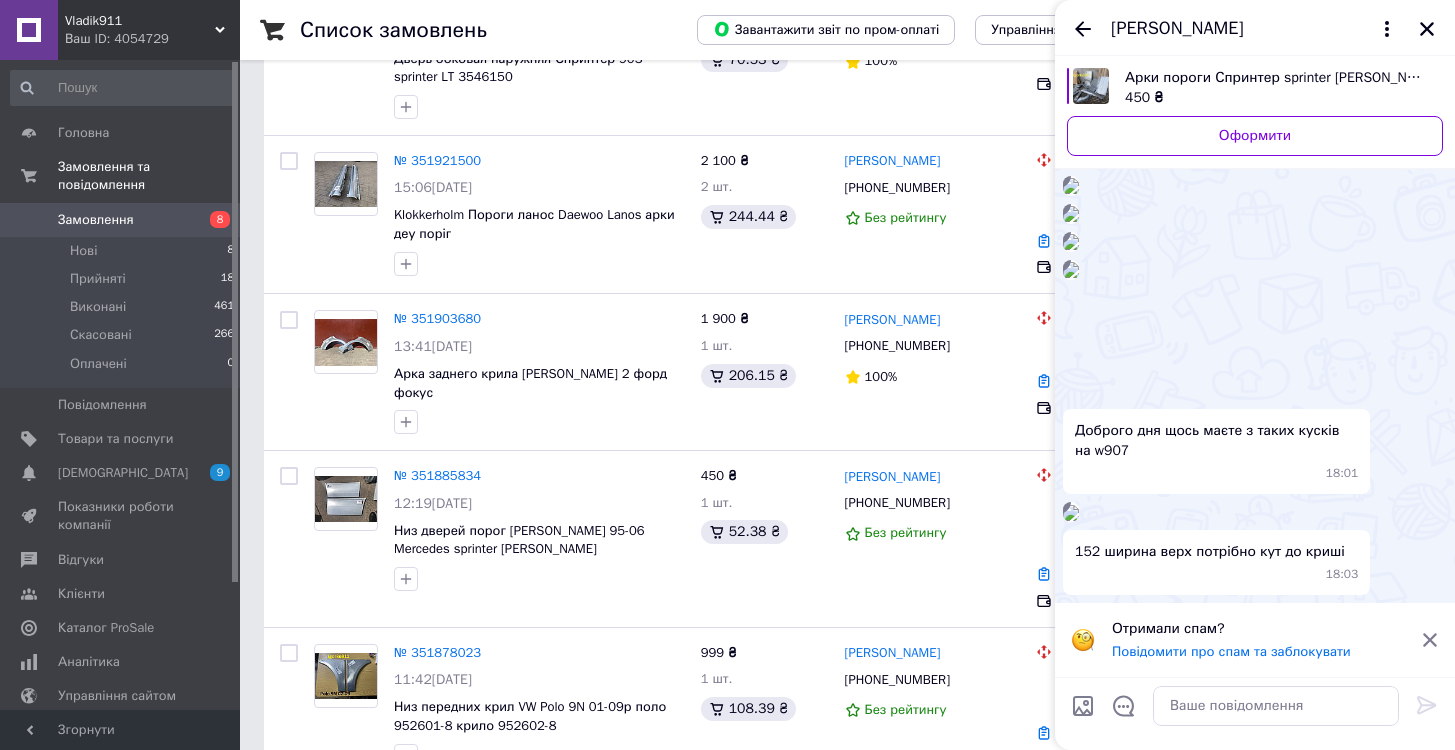 scroll, scrollTop: 1978, scrollLeft: 0, axis: vertical 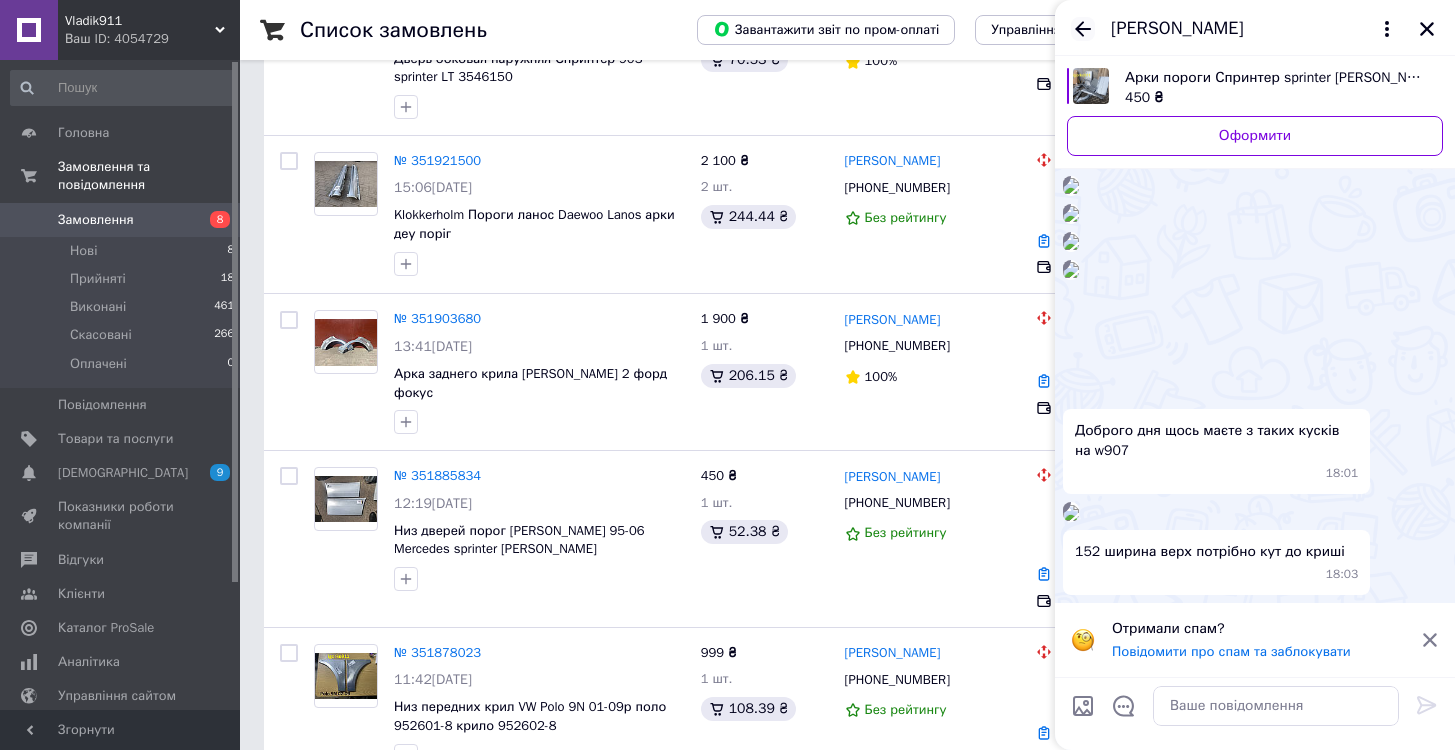 click 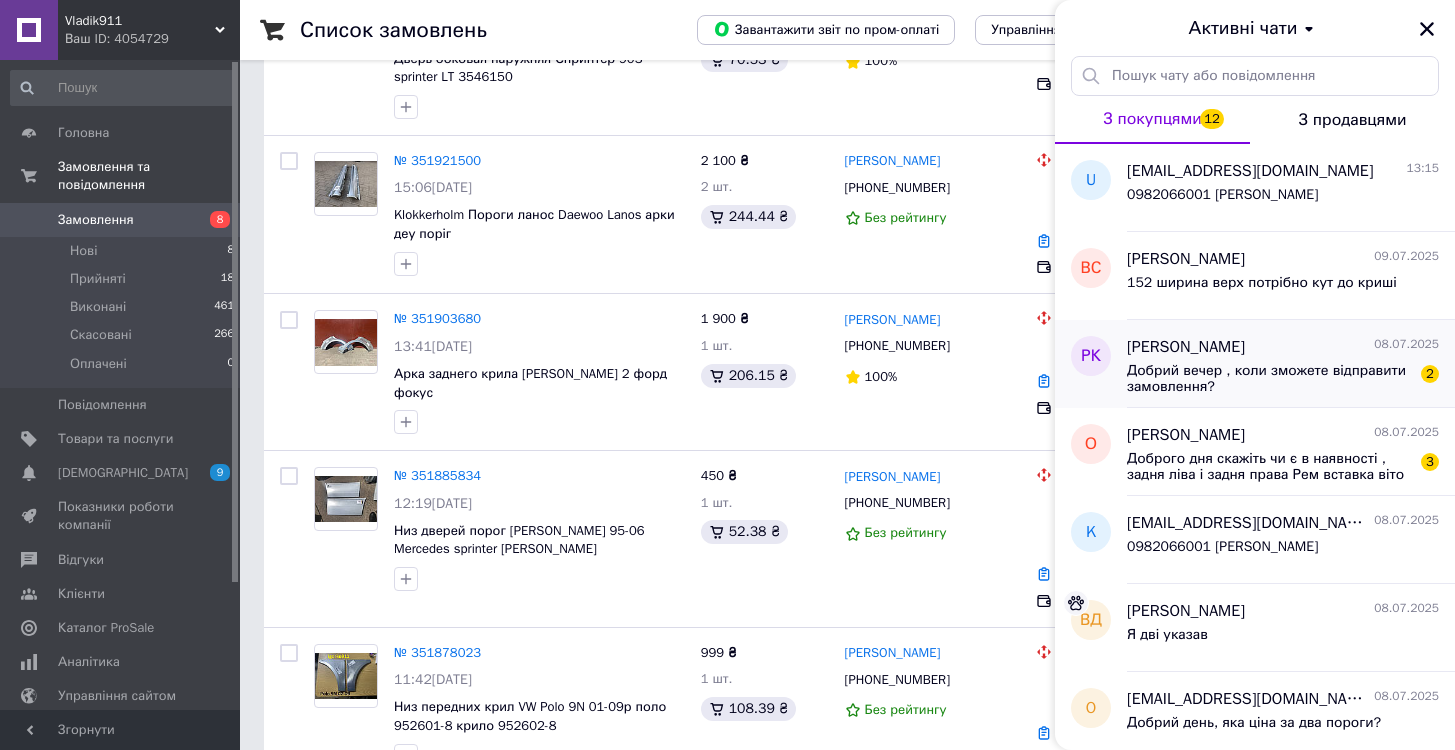 click on "Добрий вечер , коли зможете відправити замовлення?" at bounding box center [1269, 379] 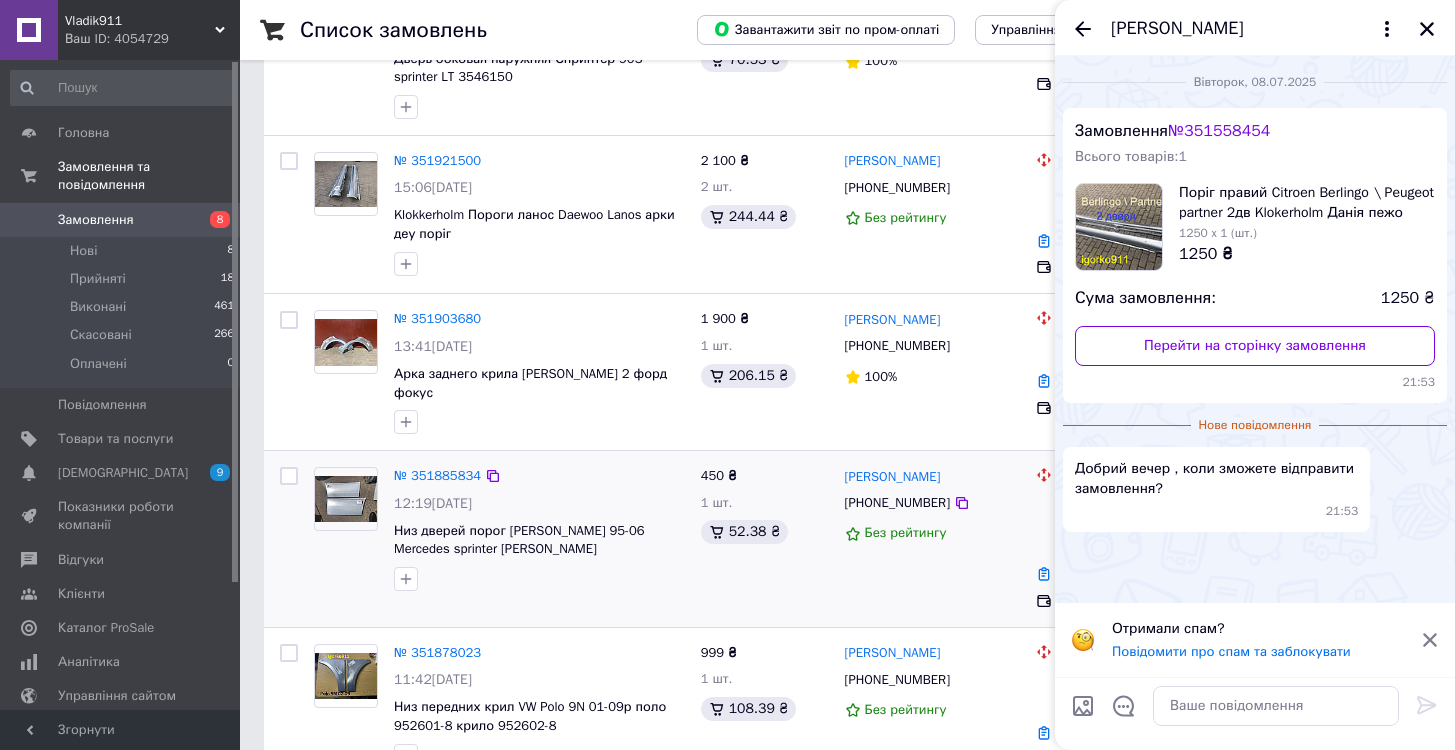 click on "[PERSON_NAME] [PHONE_NUMBER] Без рейтингу" at bounding box center [933, 539] 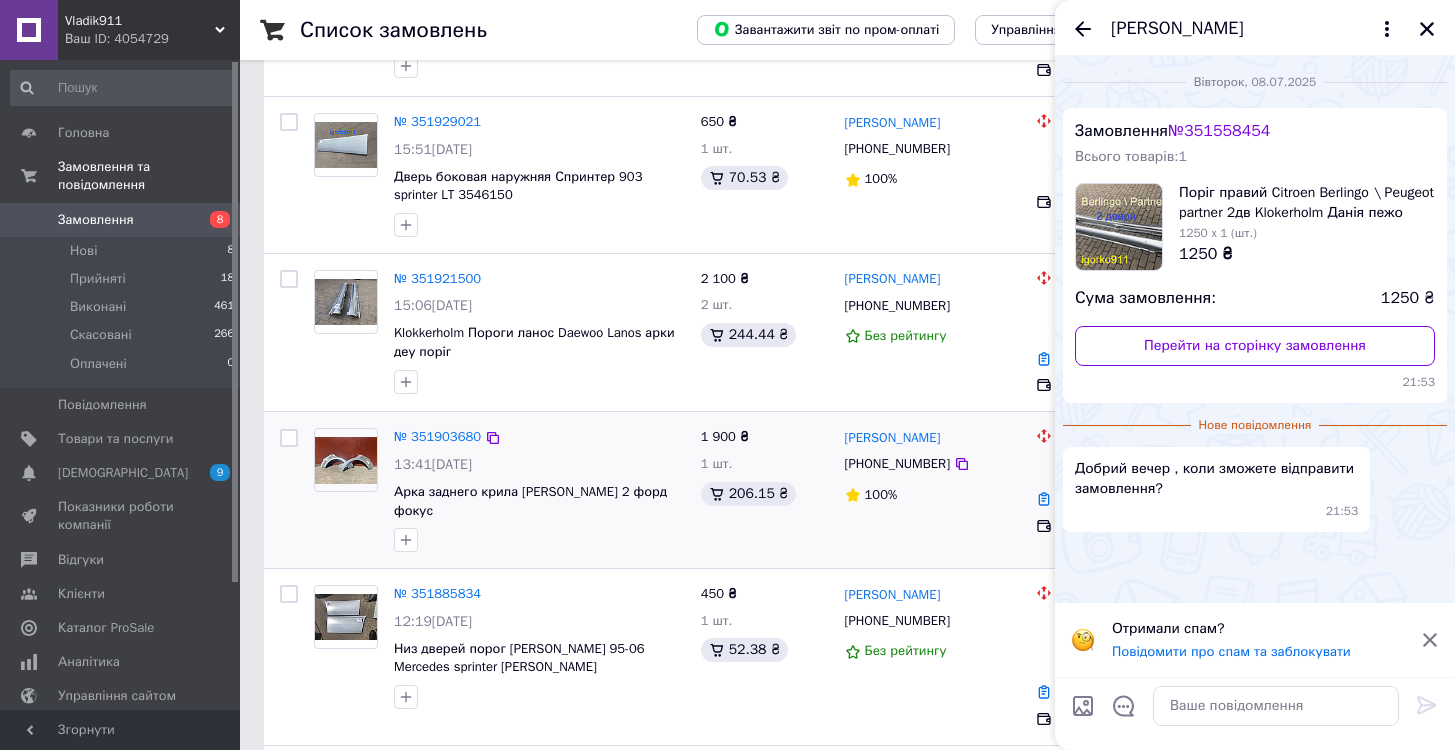 scroll, scrollTop: 510, scrollLeft: 0, axis: vertical 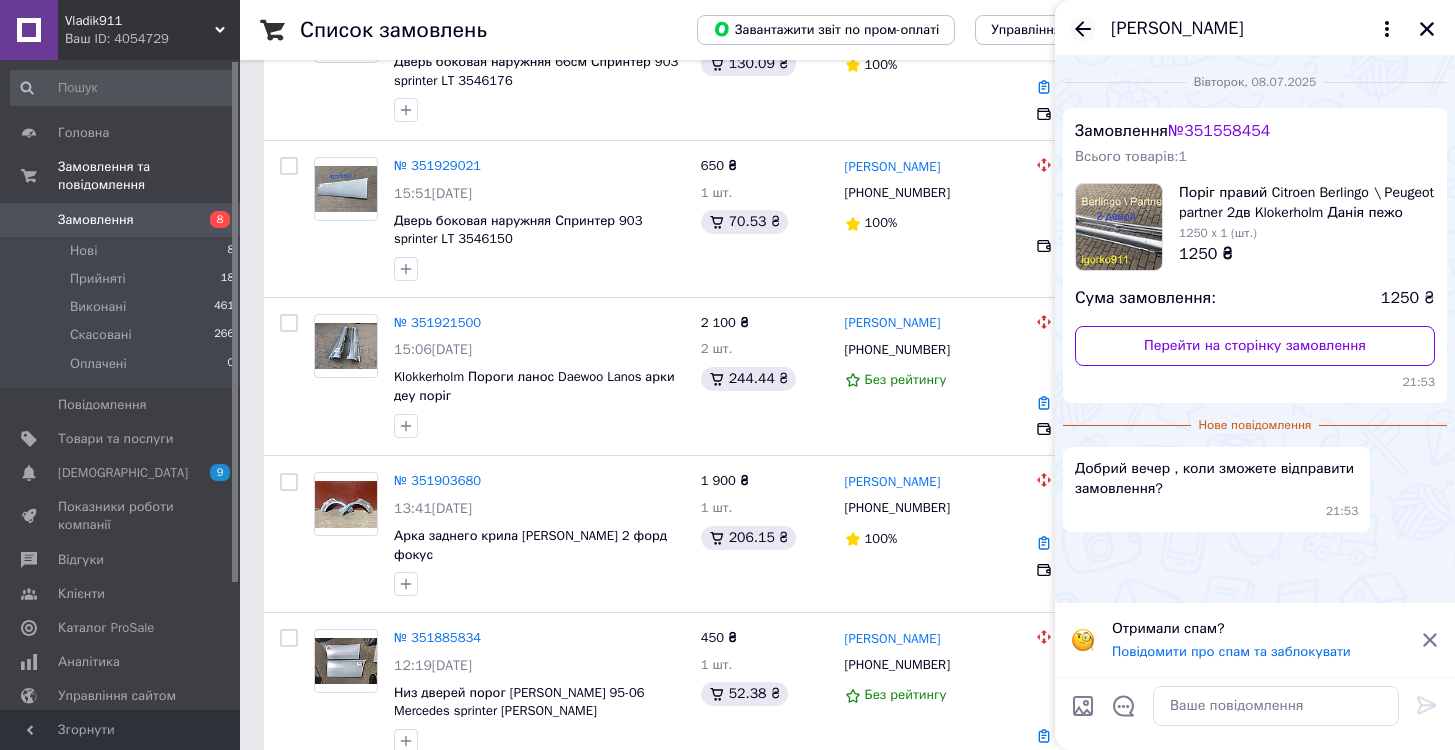 click 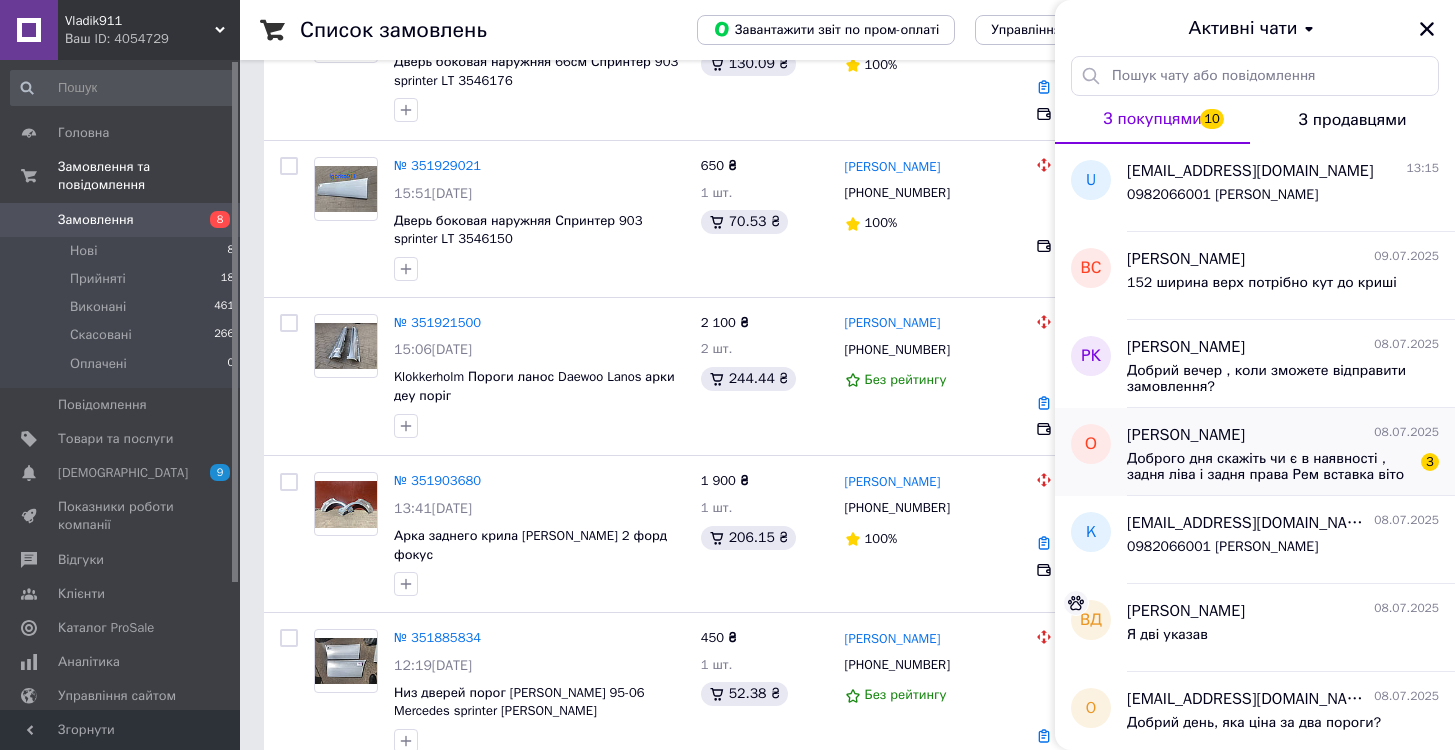 click on "Доброго дня скажіть чи є в наявності , задня ліва і задня права Рем вставка віто 639??" at bounding box center (1269, 467) 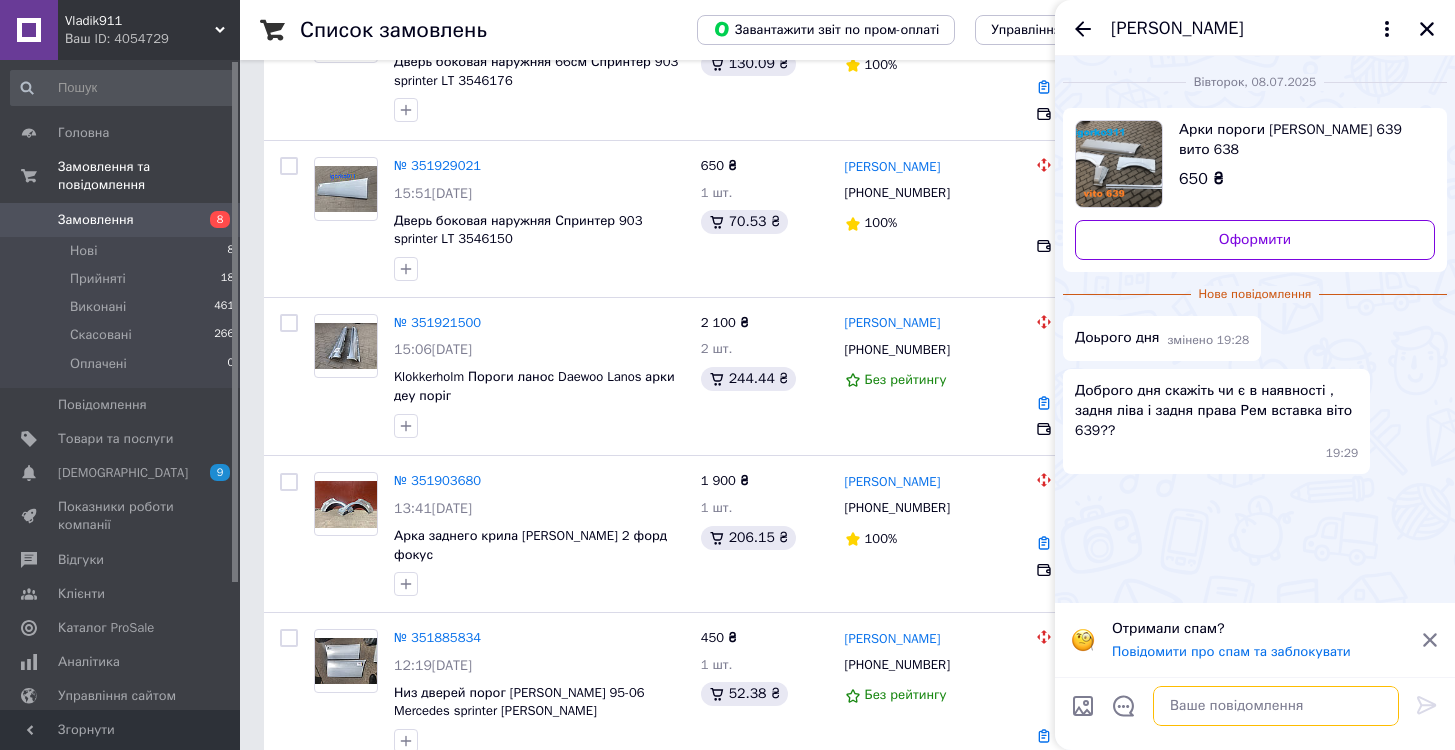 click at bounding box center [1276, 706] 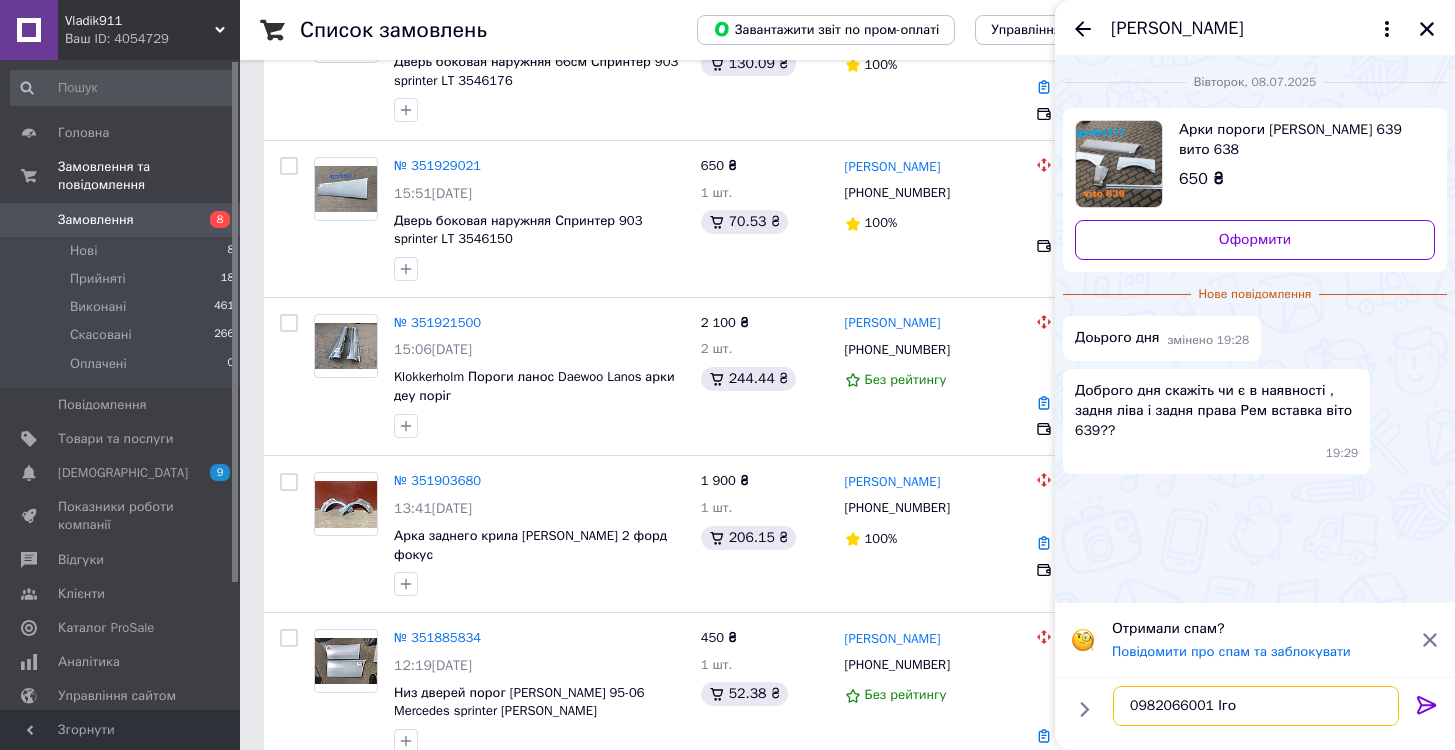 type on "0982066001 [PERSON_NAME]" 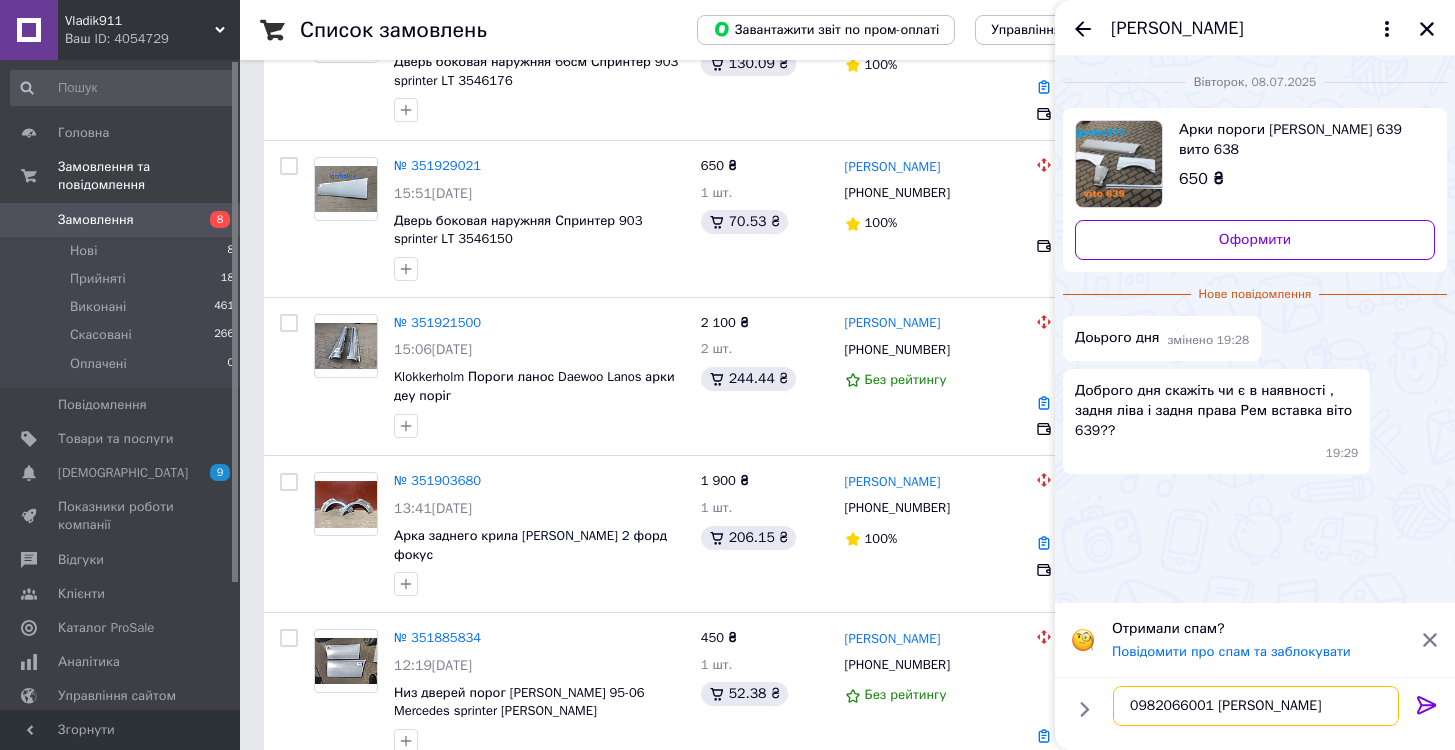 type 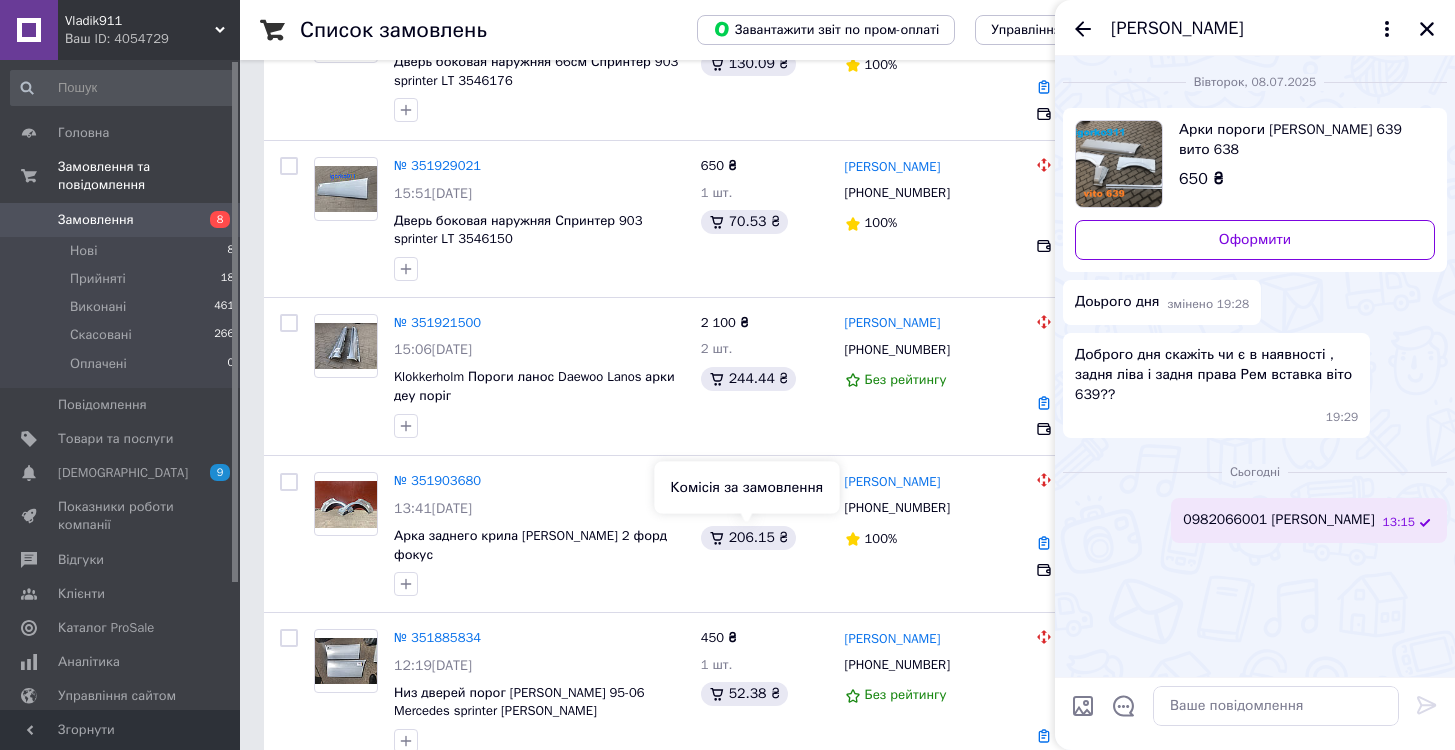 click on "Комісія за замовлення" at bounding box center [747, 488] 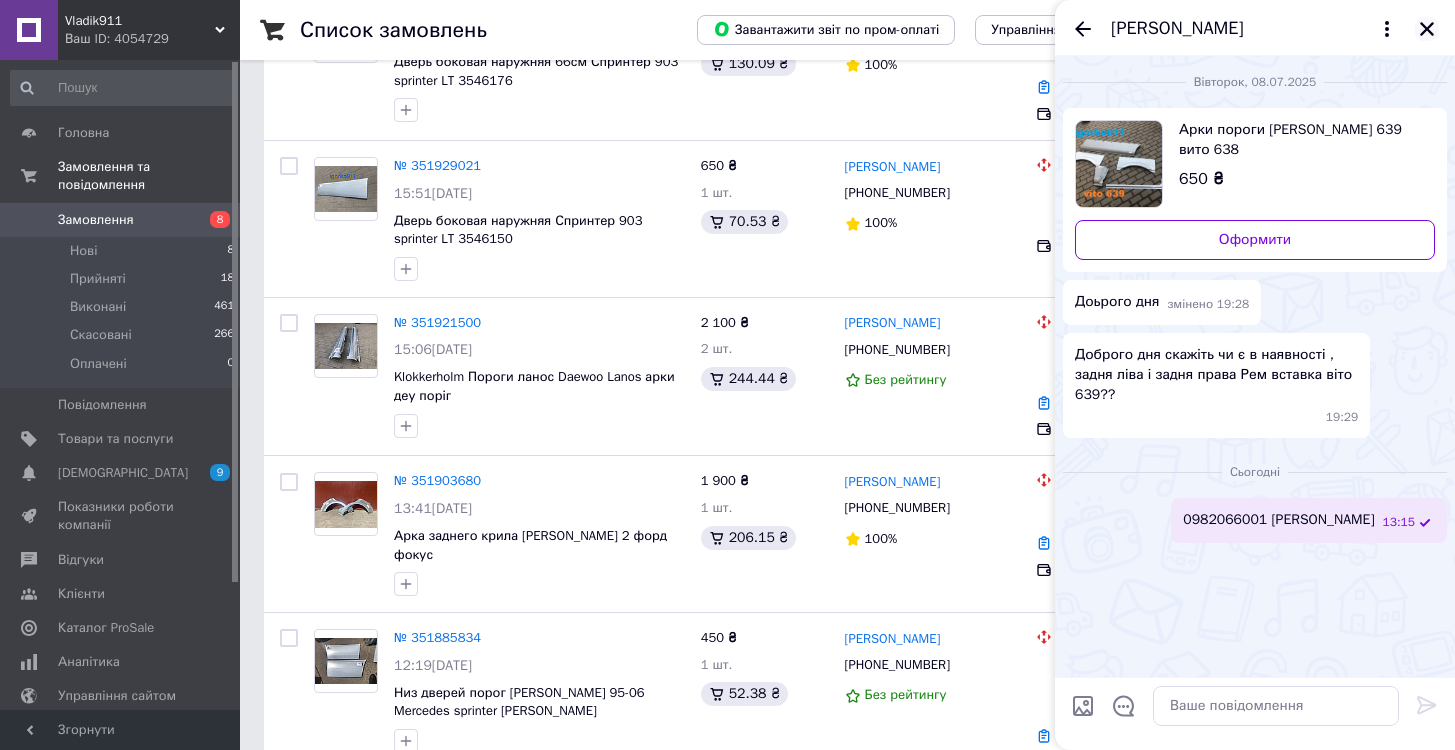 click 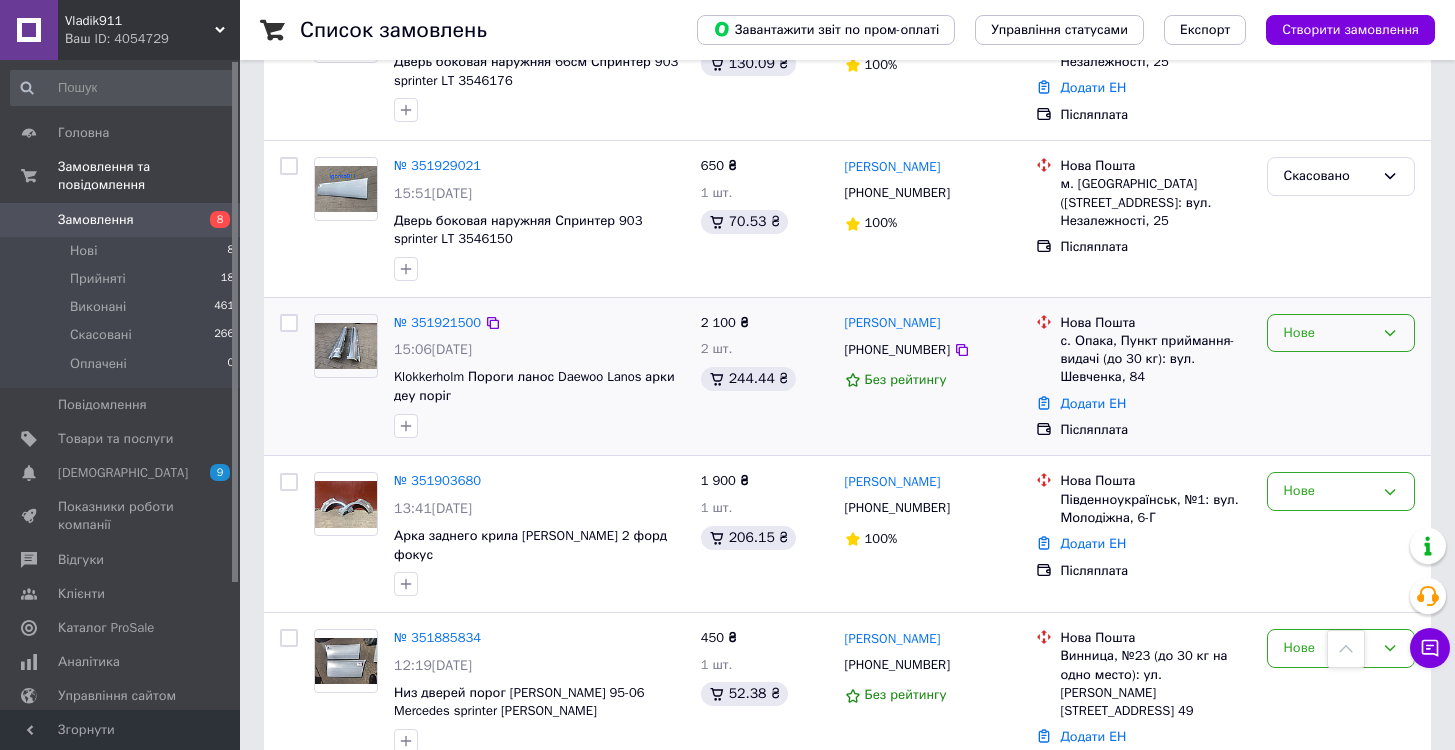 click on "Нове" at bounding box center [1329, 333] 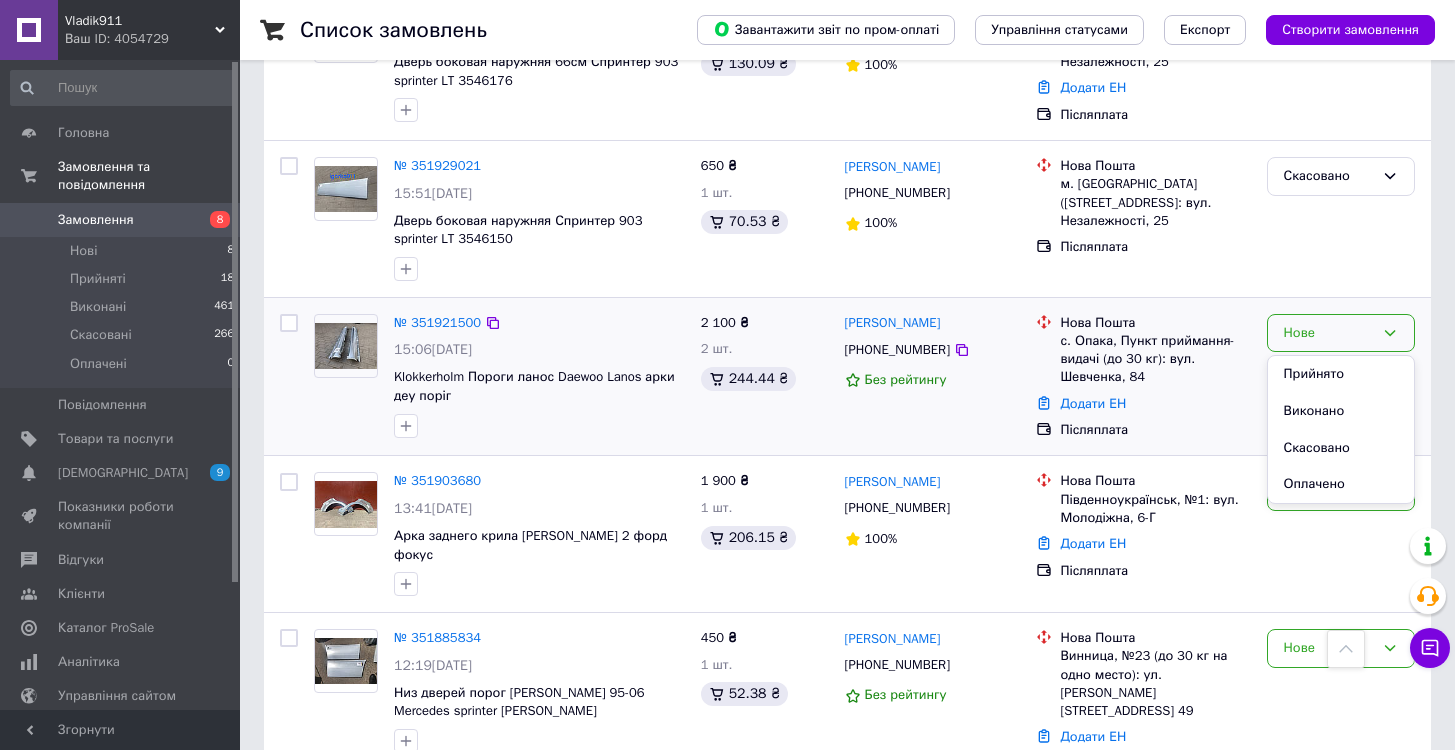 click on "[PHONE_NUMBER]" at bounding box center (933, 350) 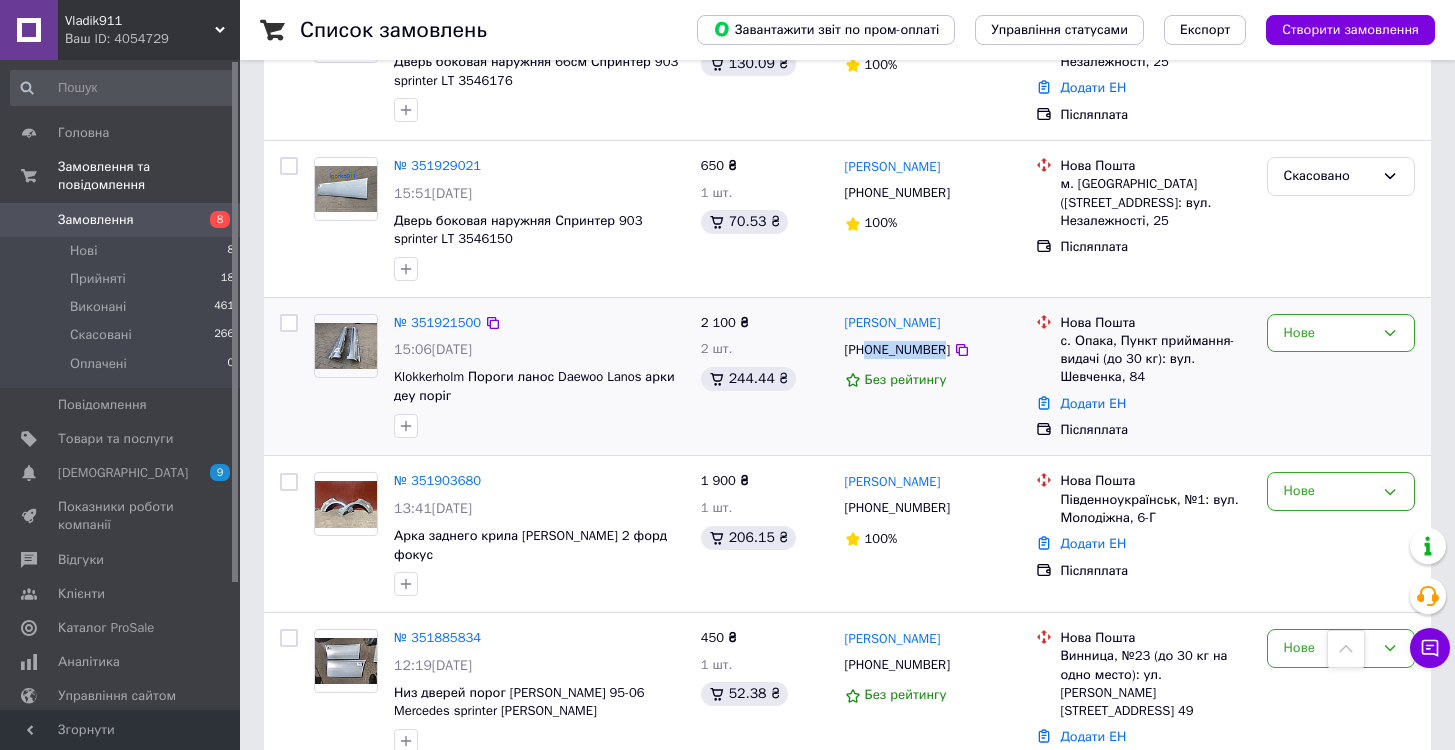 drag, startPoint x: 946, startPoint y: 351, endPoint x: 870, endPoint y: 349, distance: 76.02631 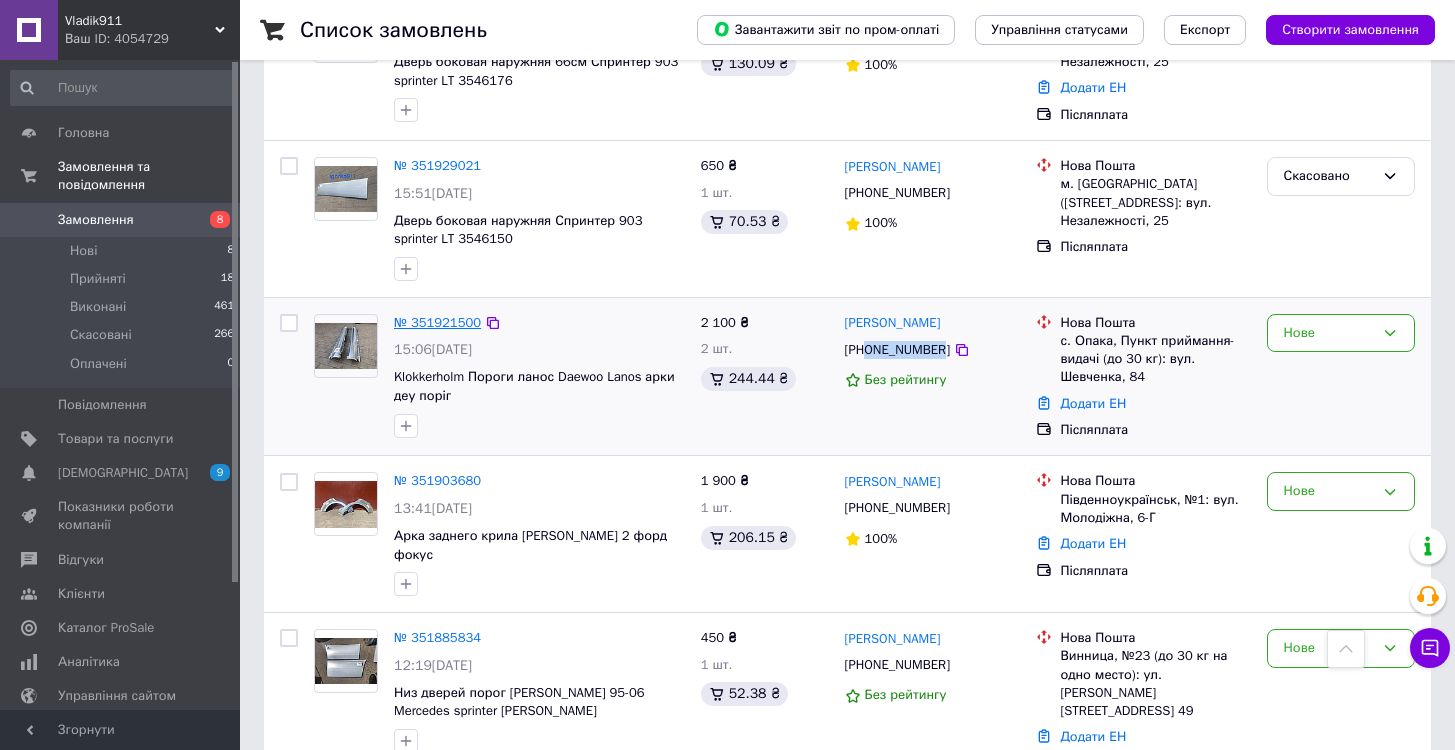 click on "№ 351921500" at bounding box center (437, 322) 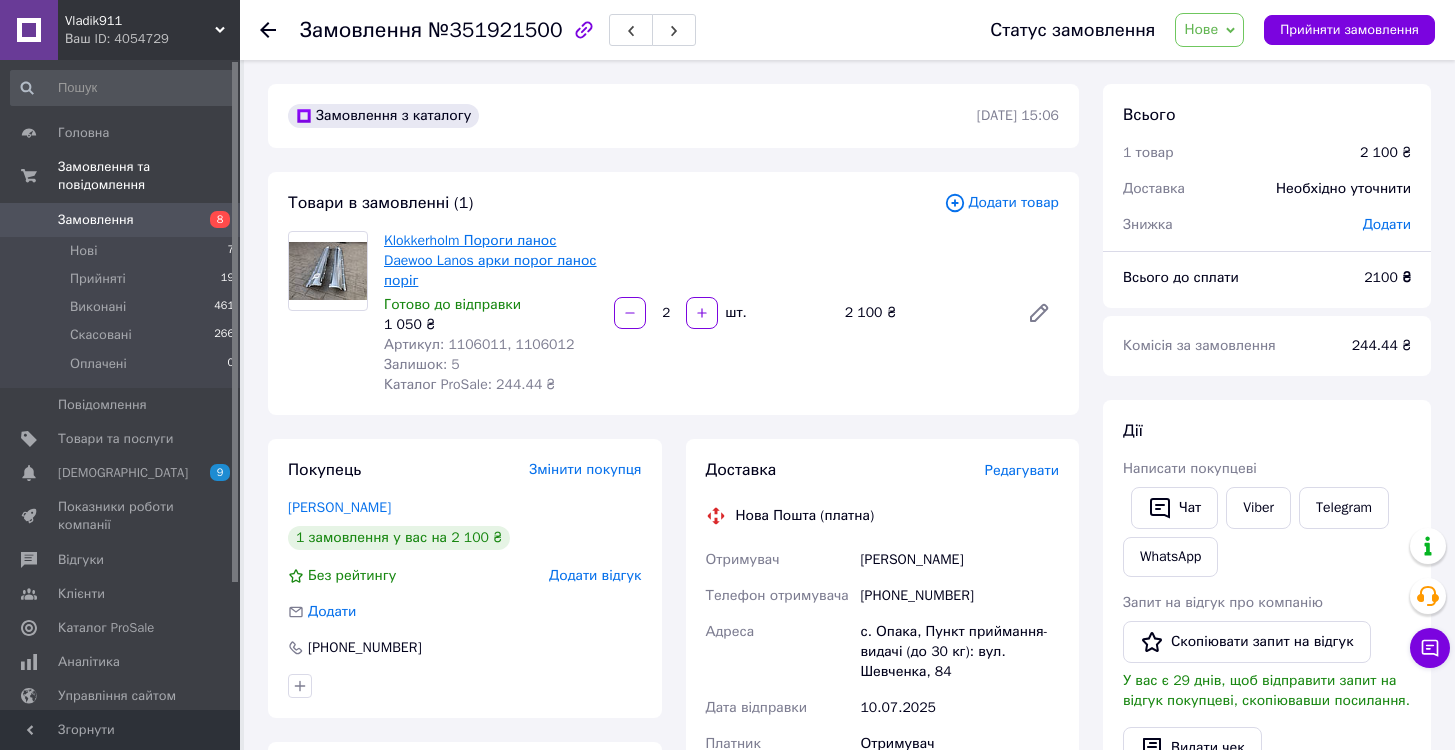 click on "Klokkerholm Пороги ланос Daewoo Lanos арки порог ланос поріг" at bounding box center [490, 260] 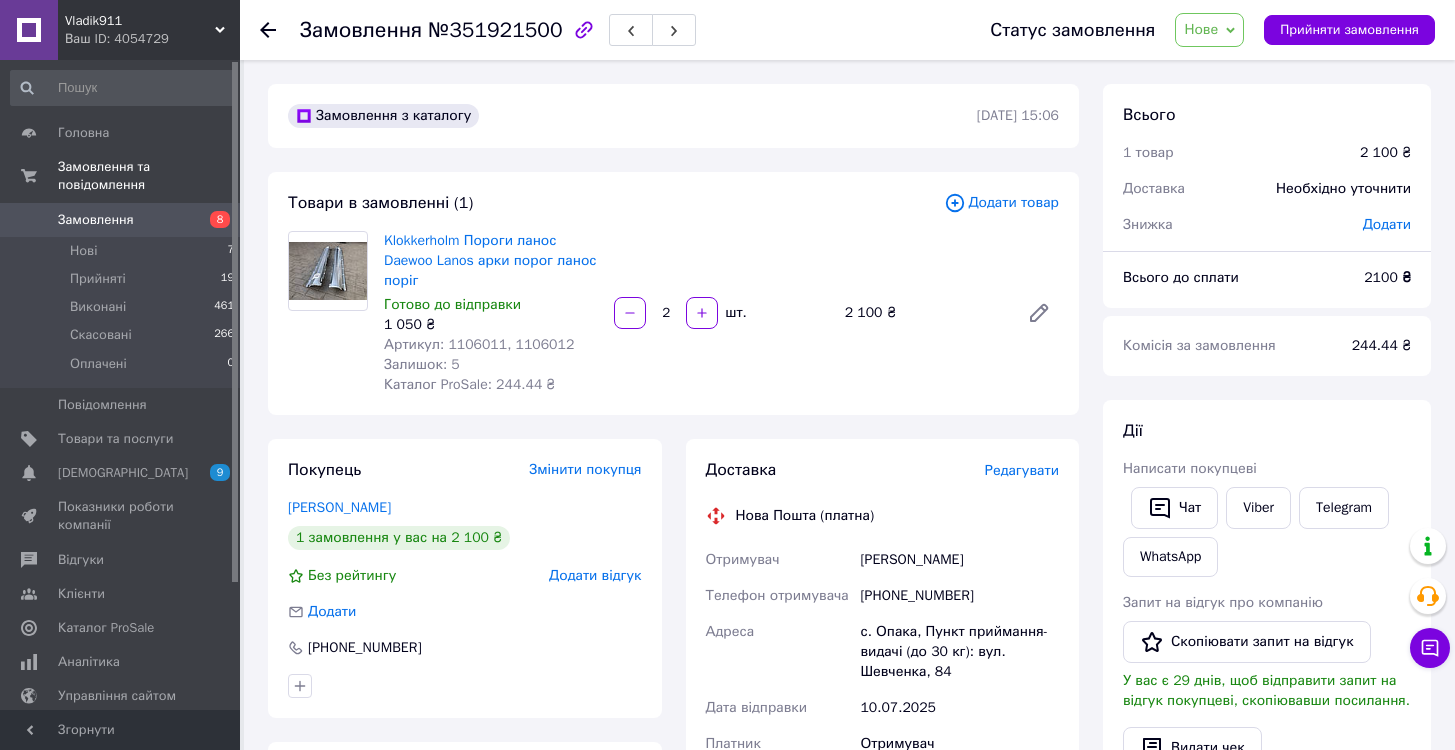 click on "8" at bounding box center (212, 220) 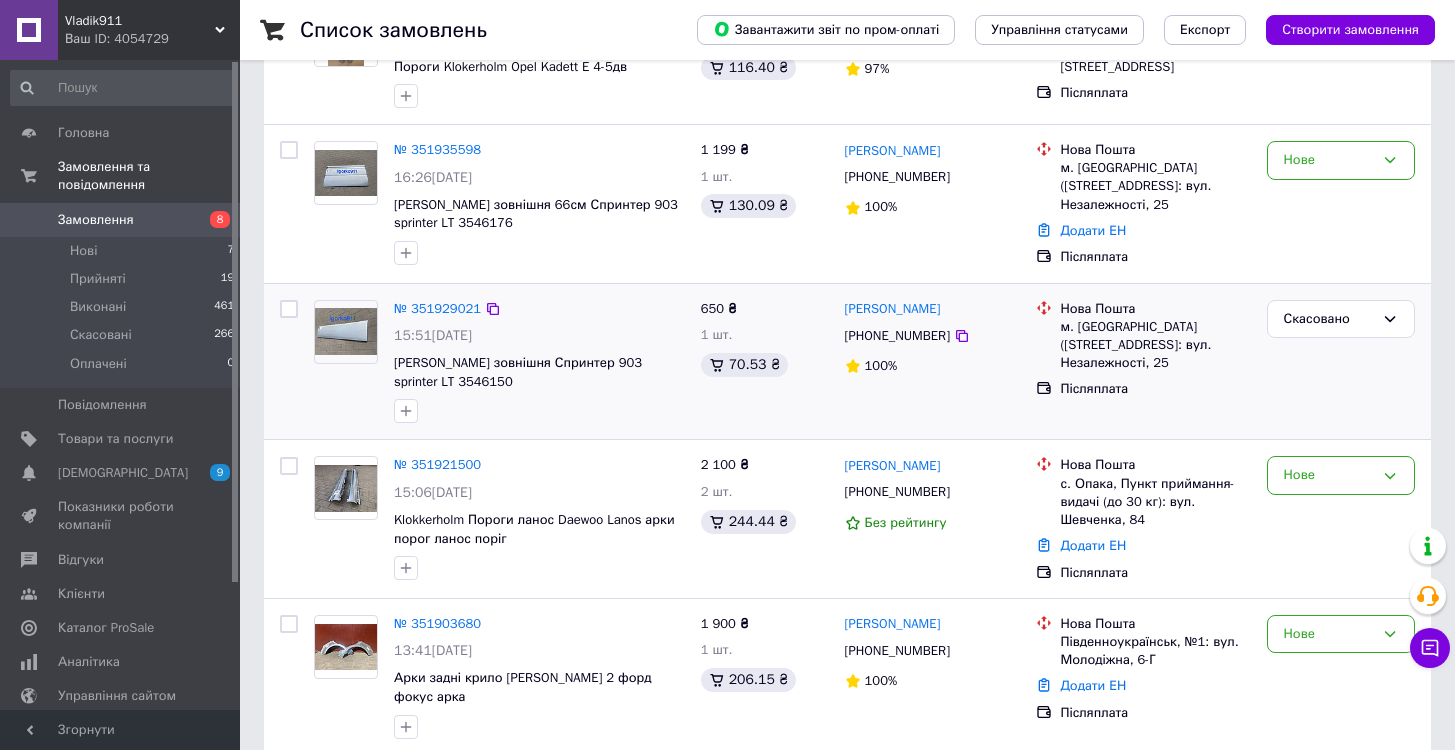 scroll, scrollTop: 397, scrollLeft: 0, axis: vertical 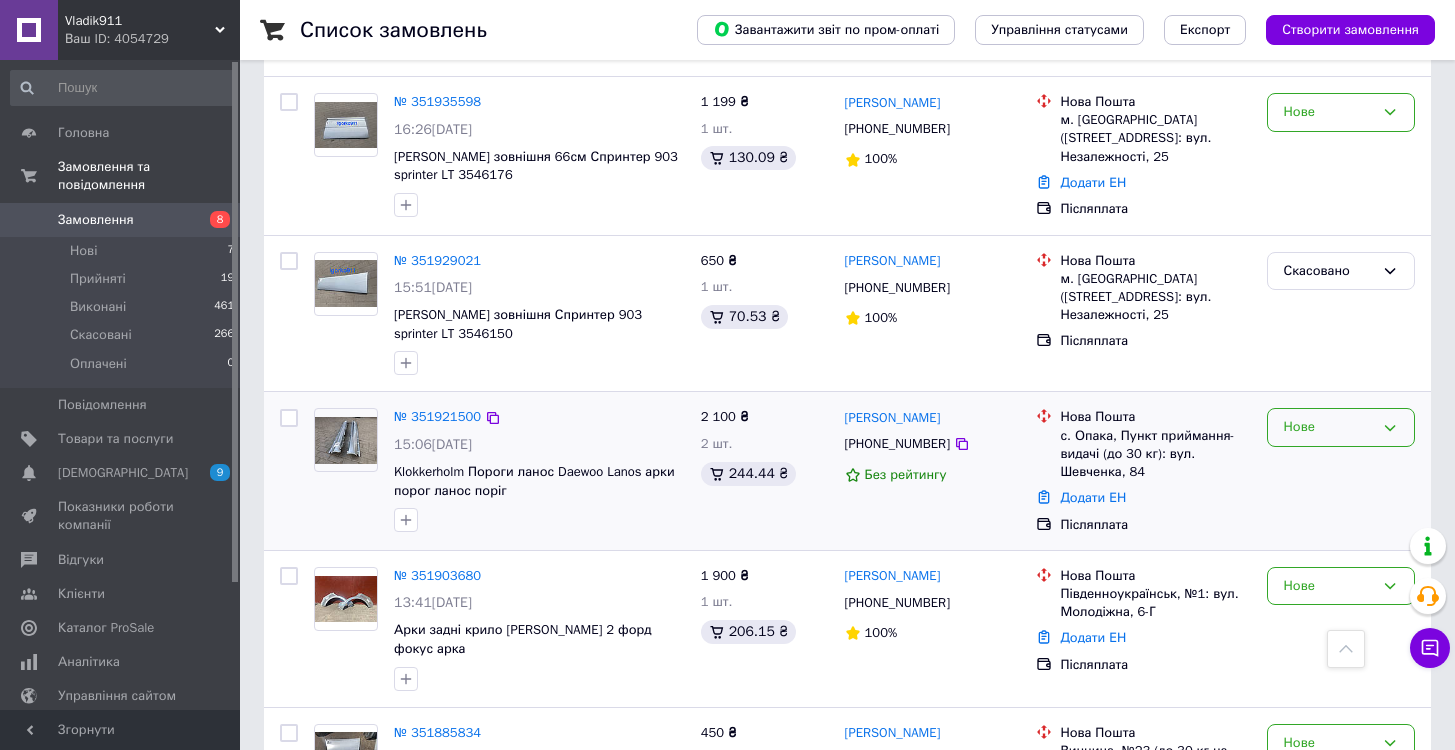 click on "Нове" at bounding box center [1329, 427] 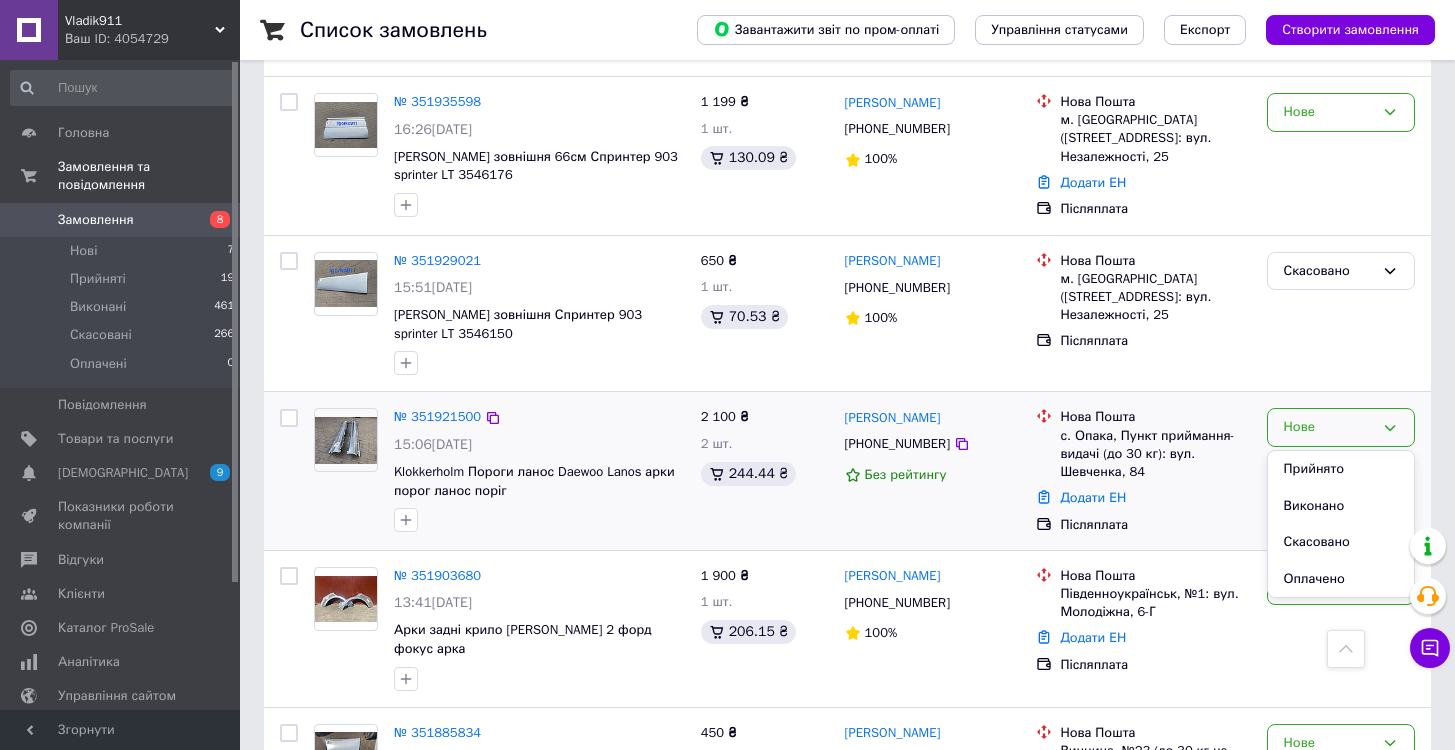 click on "Скасовано" at bounding box center (1341, 542) 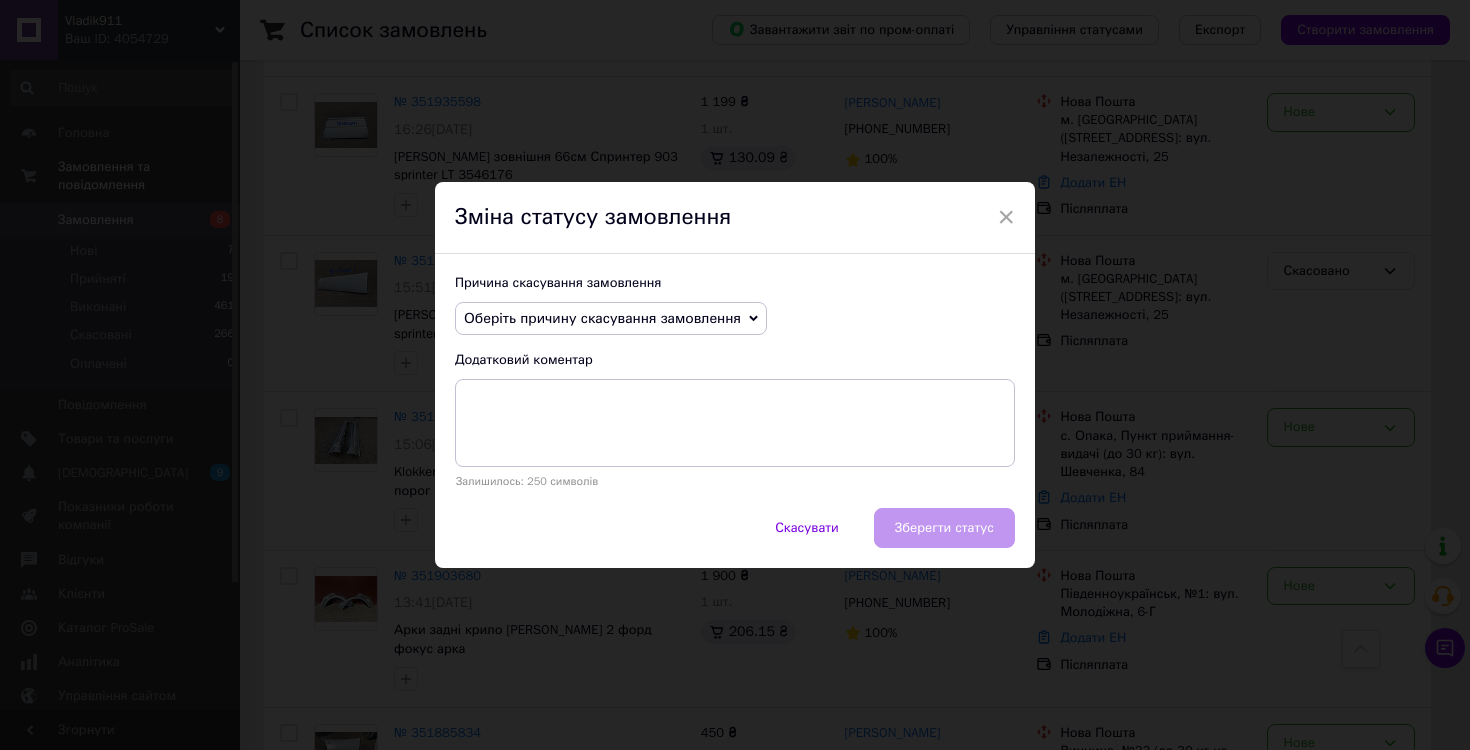 click on "Оберіть причину скасування замовлення" at bounding box center (602, 318) 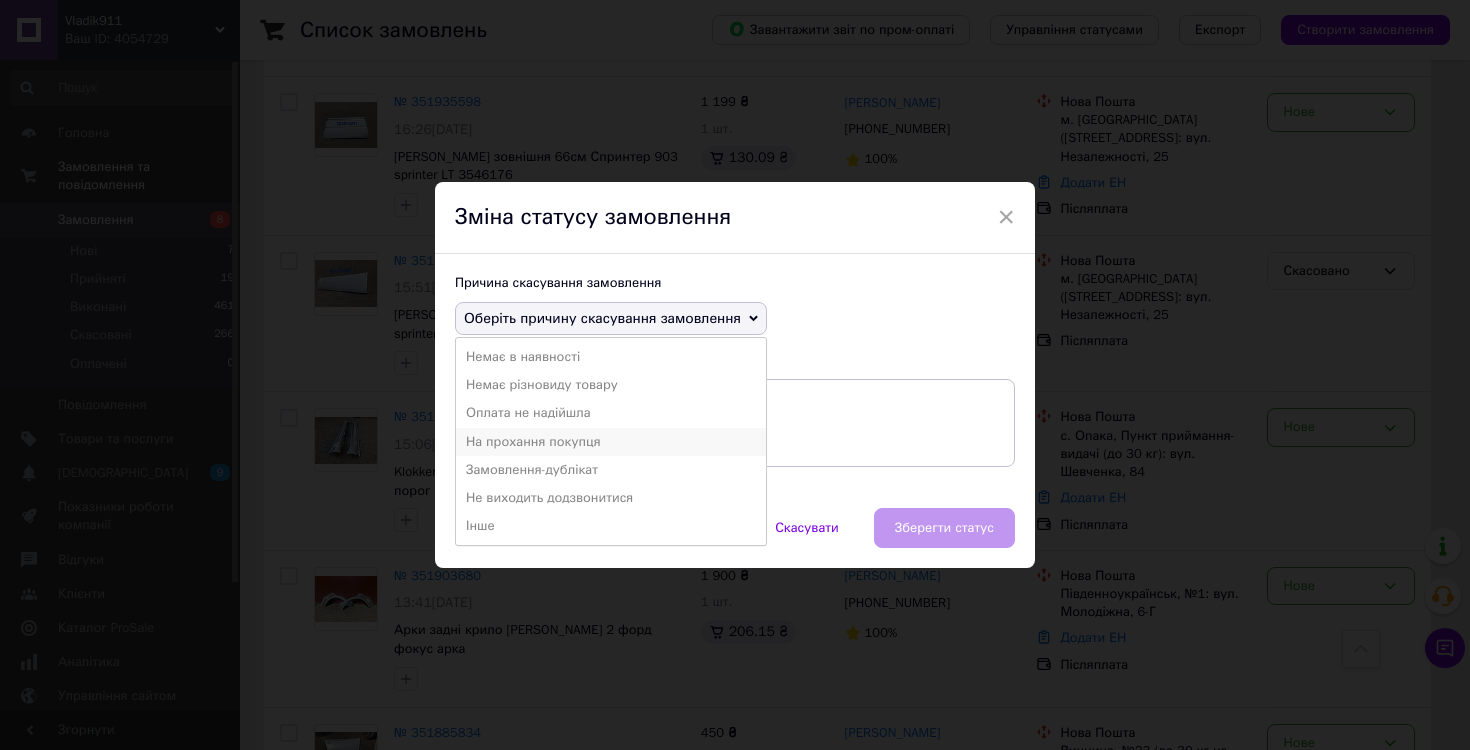 click on "На прохання покупця" at bounding box center [611, 442] 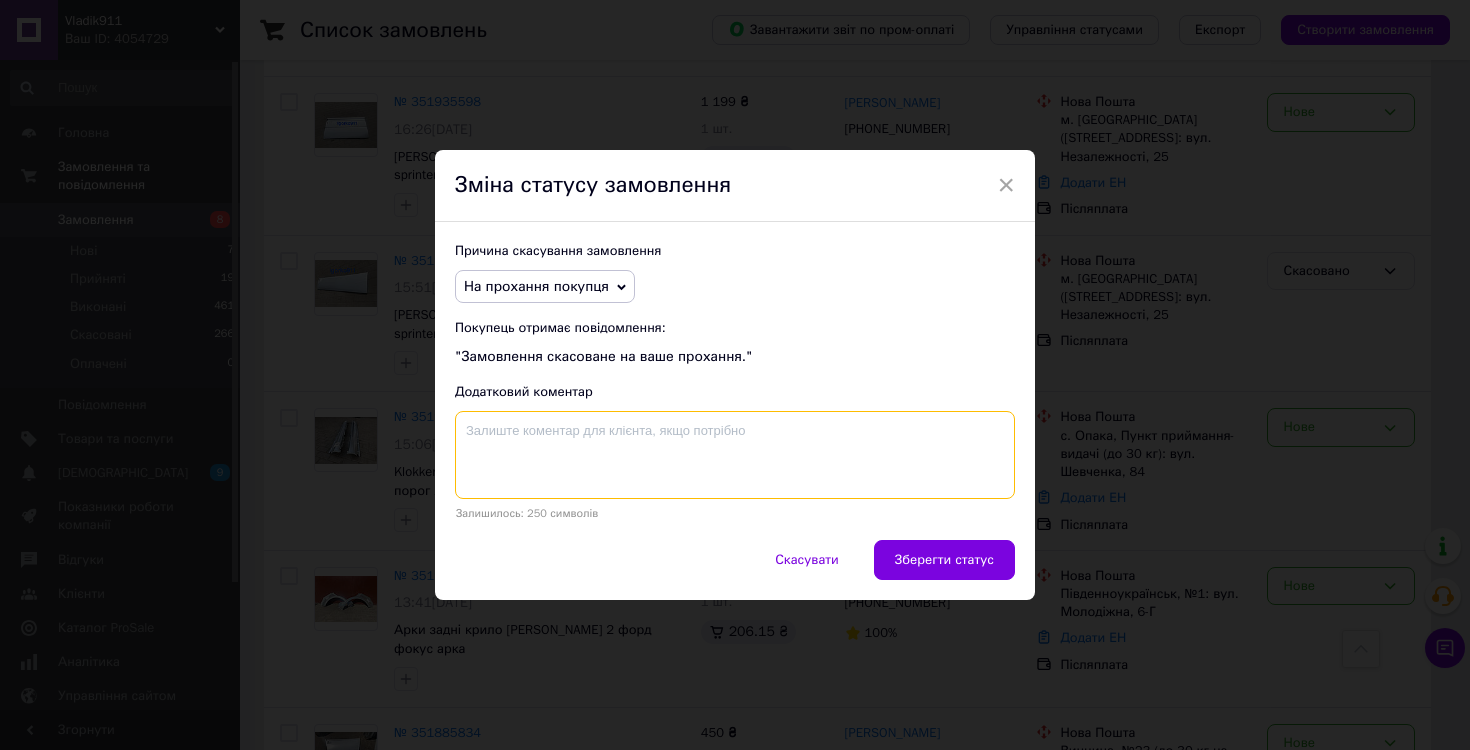 click at bounding box center (735, 455) 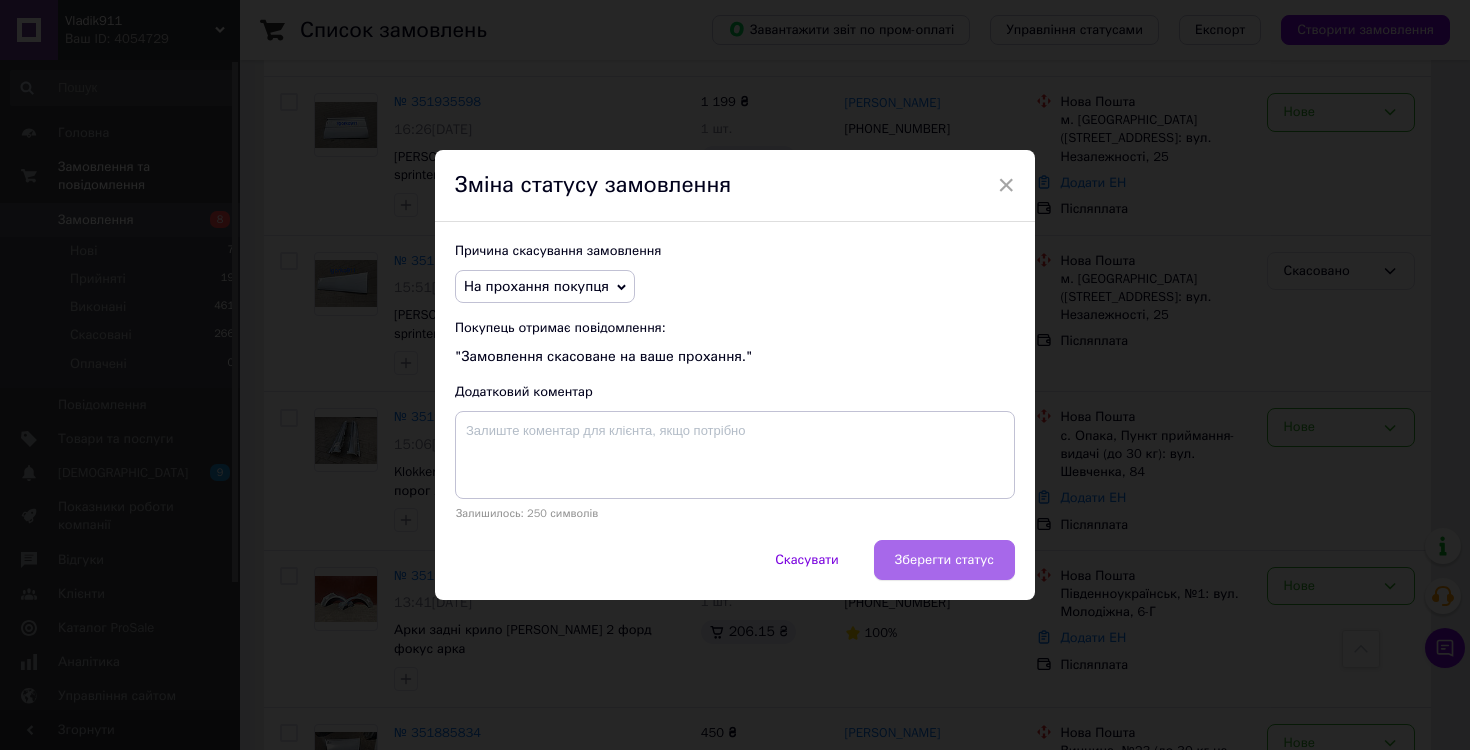 click on "Зберегти статус" at bounding box center [944, 560] 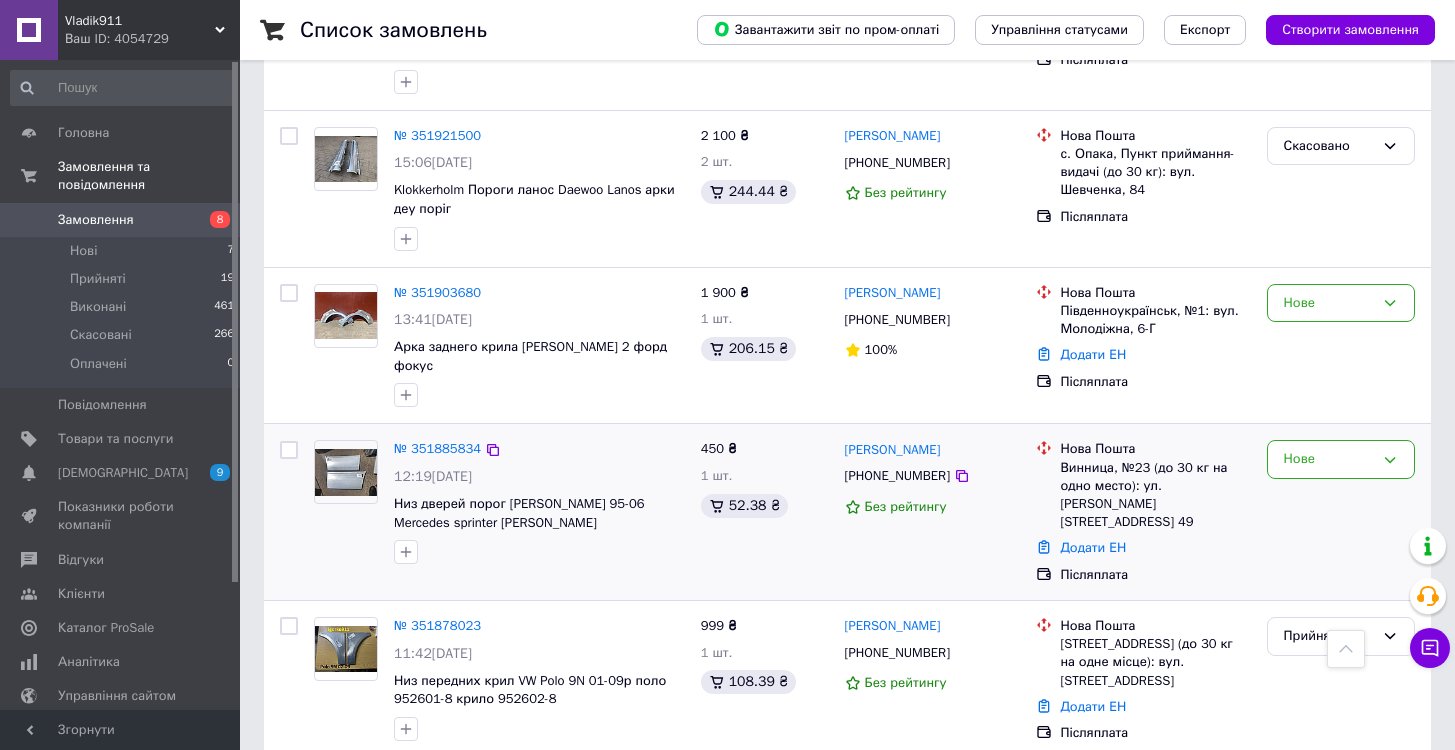 scroll, scrollTop: 707, scrollLeft: 0, axis: vertical 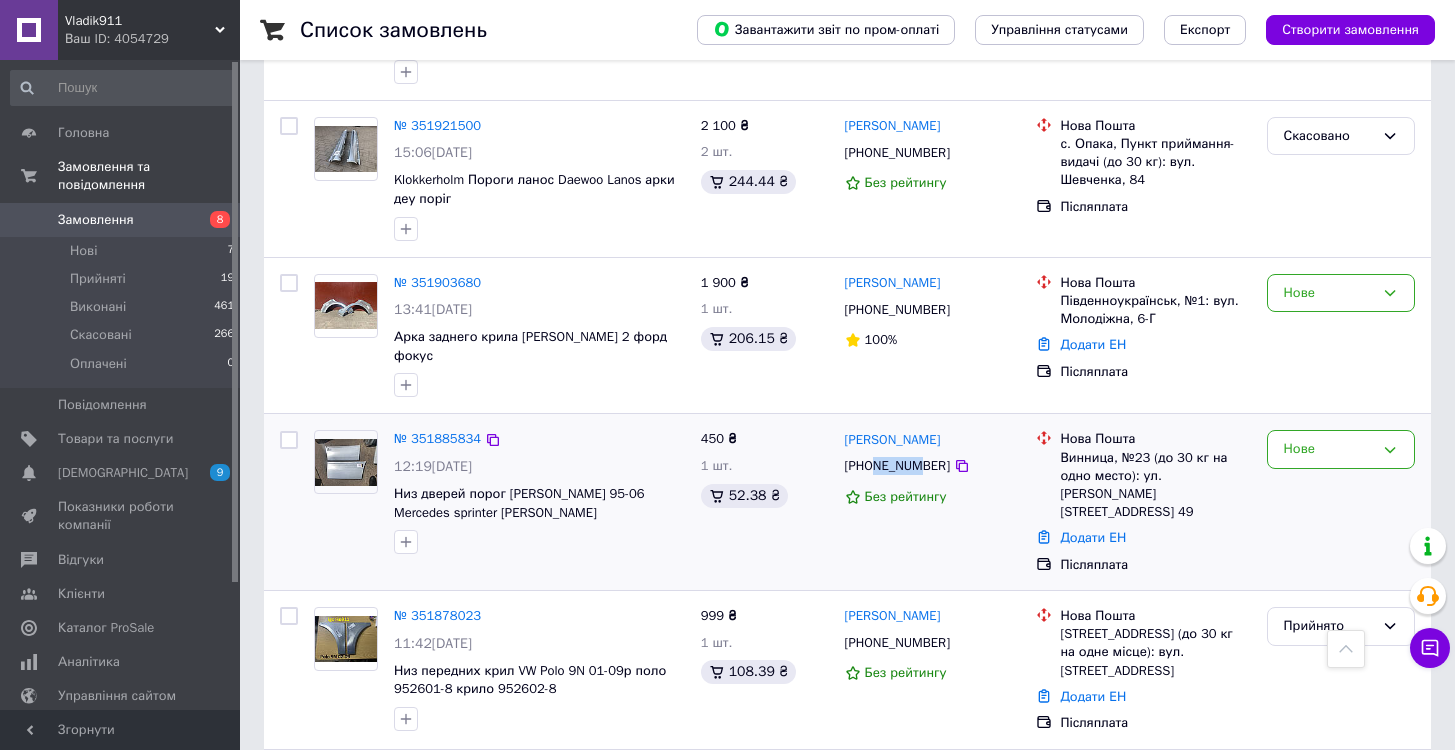 drag, startPoint x: 873, startPoint y: 454, endPoint x: 924, endPoint y: 455, distance: 51.009804 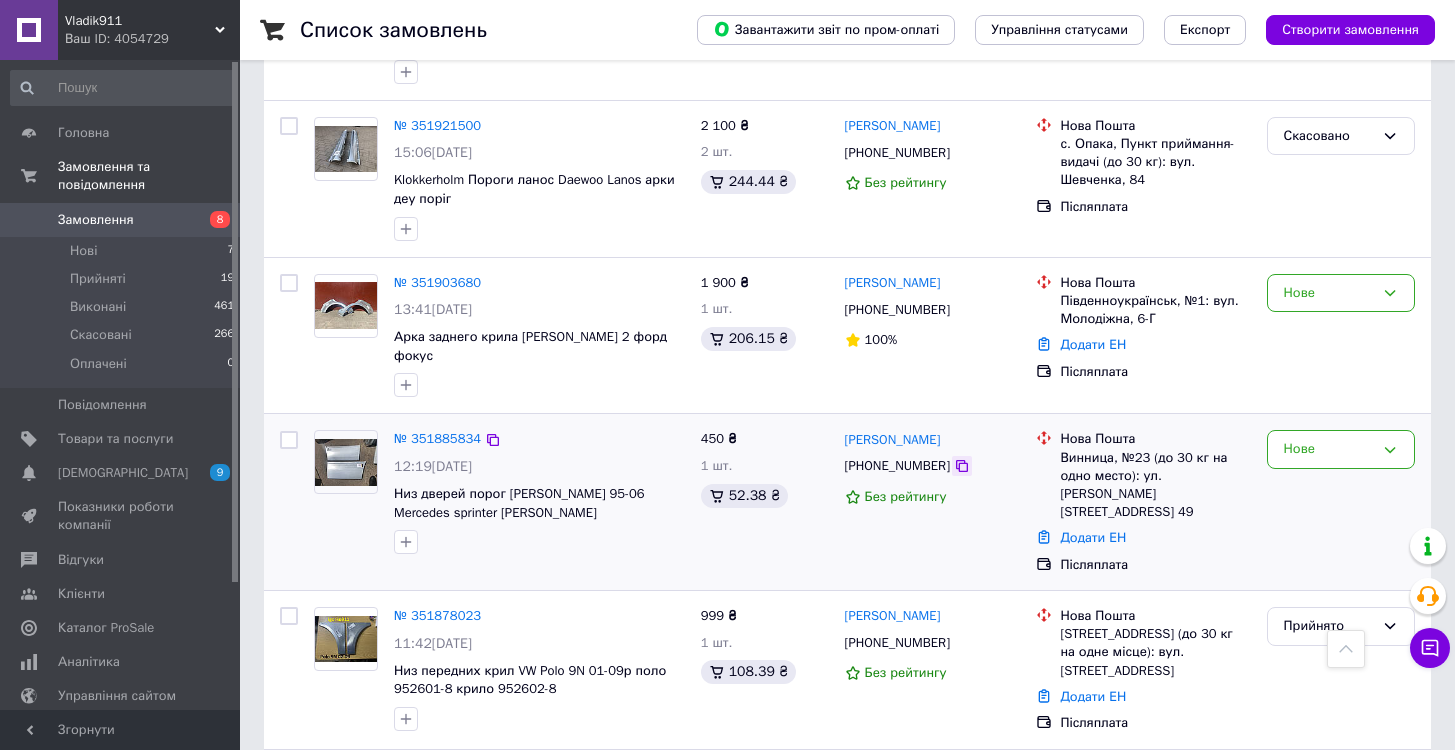 click at bounding box center (962, 466) 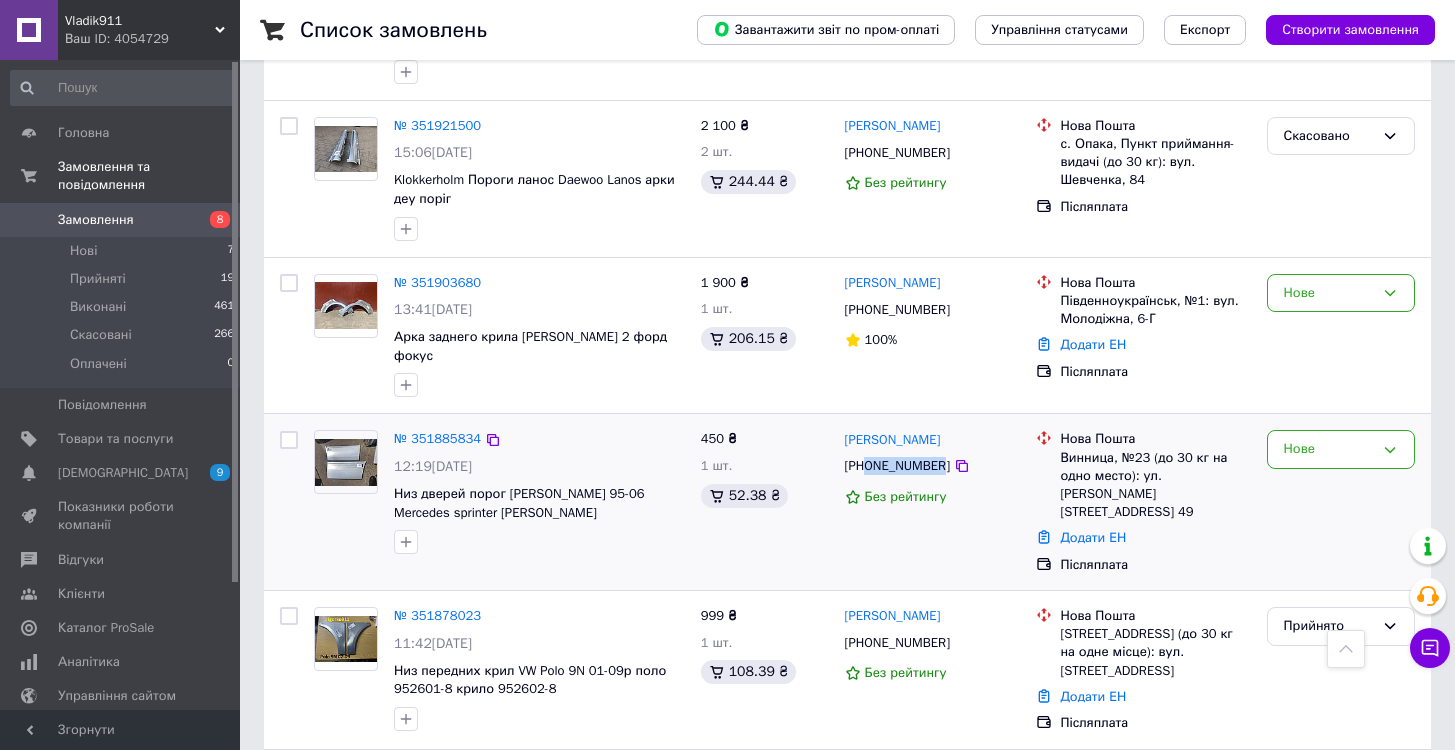 drag, startPoint x: 945, startPoint y: 452, endPoint x: 872, endPoint y: 452, distance: 73 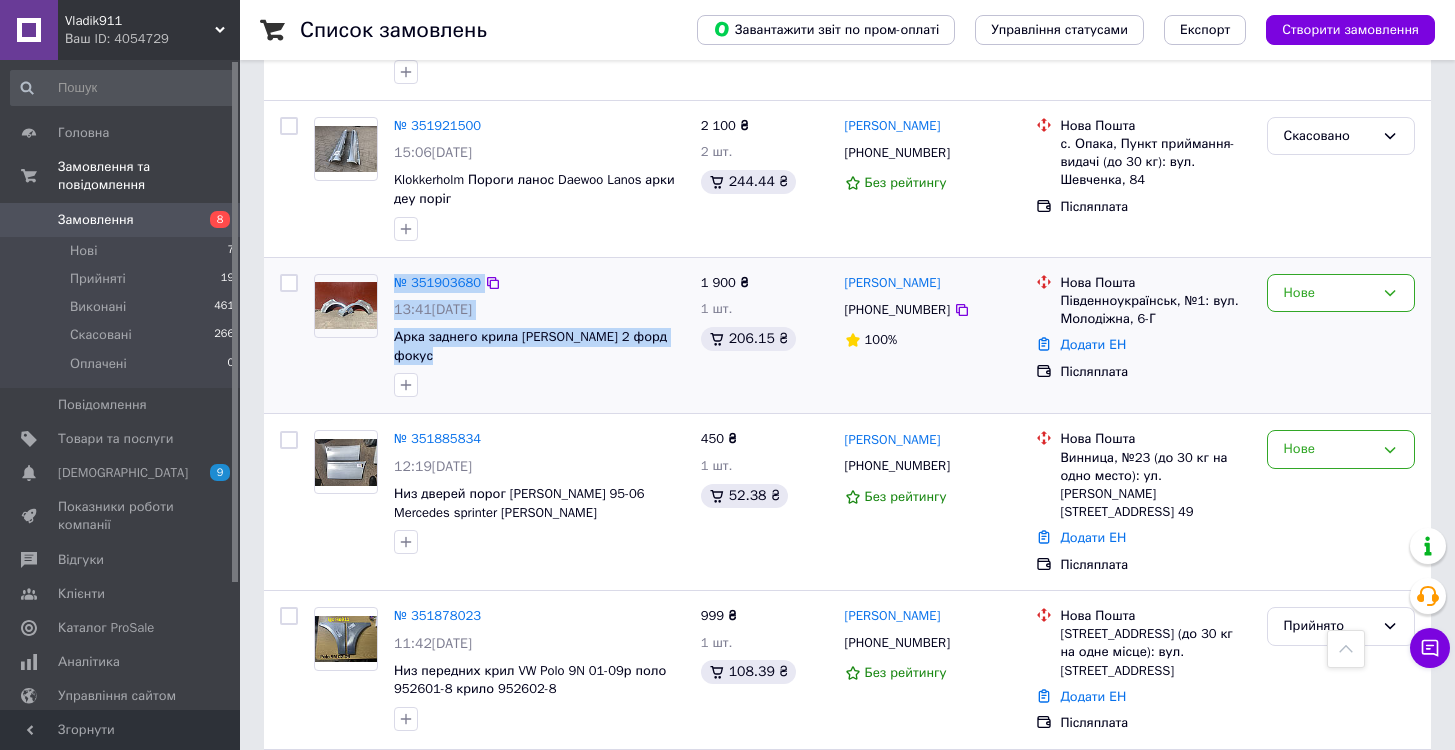 drag, startPoint x: 638, startPoint y: 373, endPoint x: 365, endPoint y: 294, distance: 284.20062 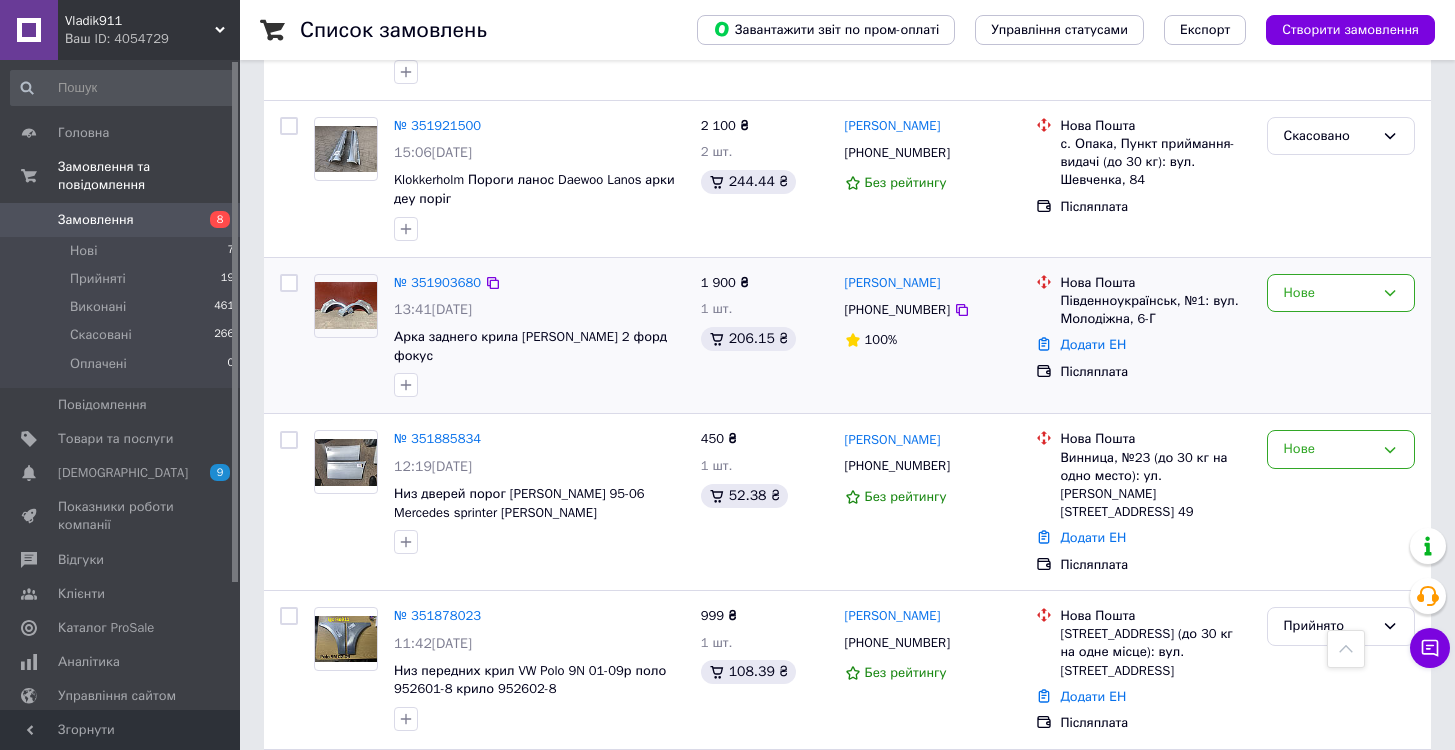 click on "[PHONE_NUMBER]" at bounding box center (897, 310) 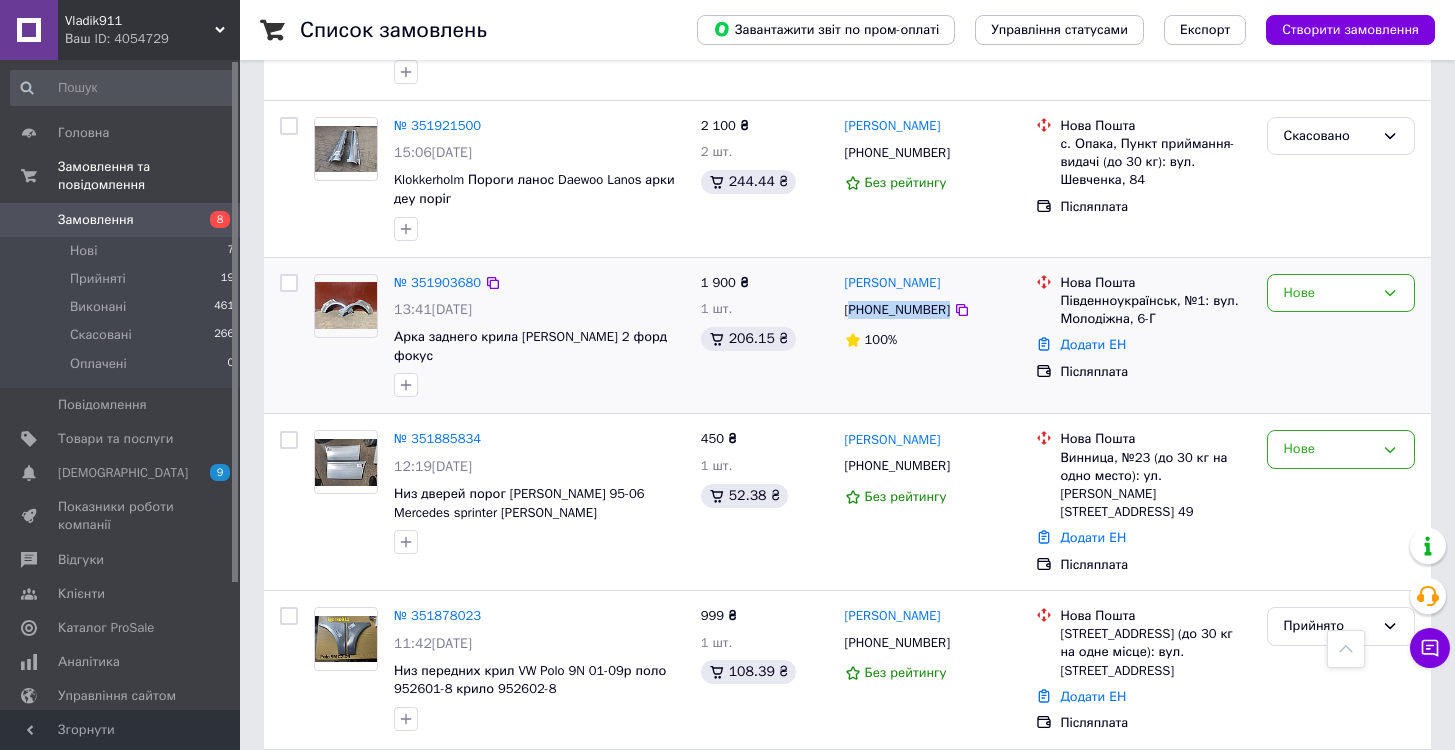 drag, startPoint x: 947, startPoint y: 311, endPoint x: 893, endPoint y: 312, distance: 54.00926 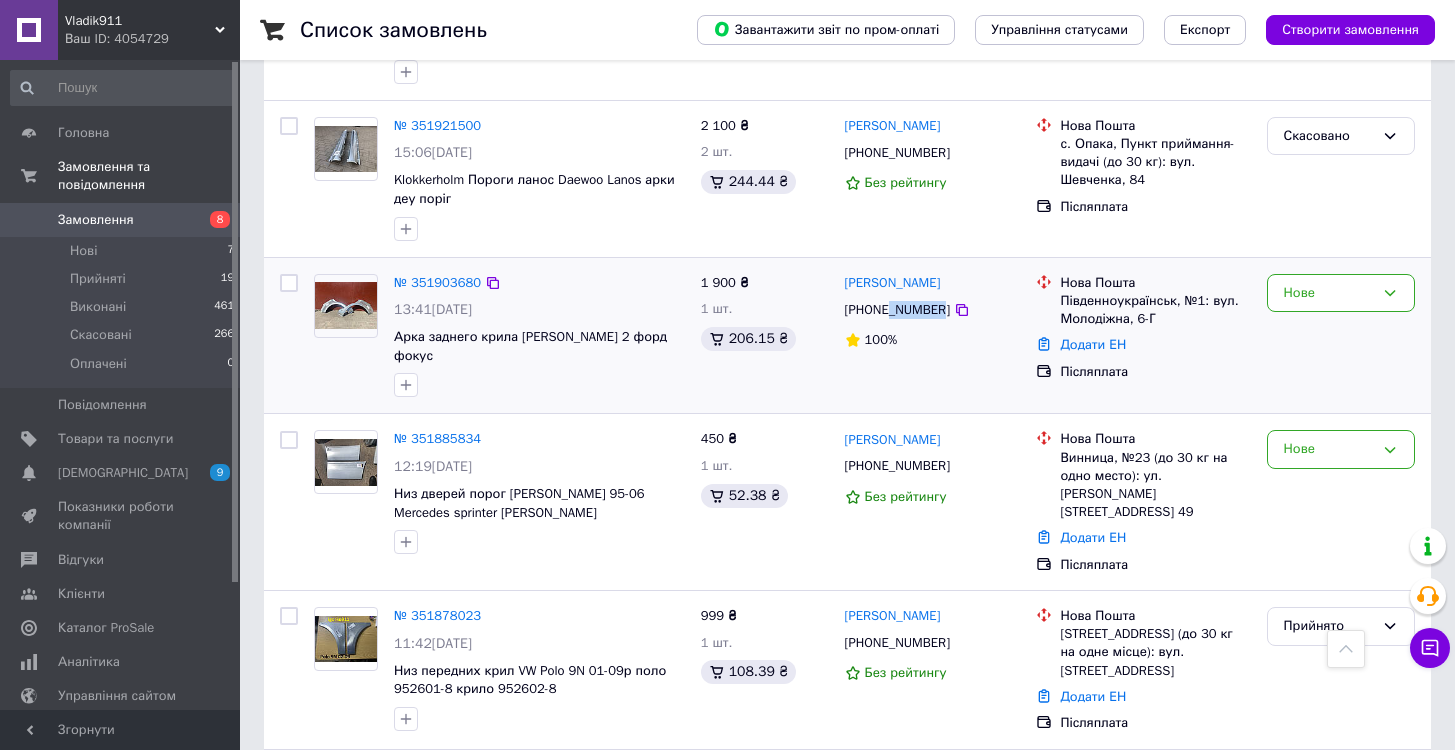 click on "[PHONE_NUMBER]" at bounding box center (897, 310) 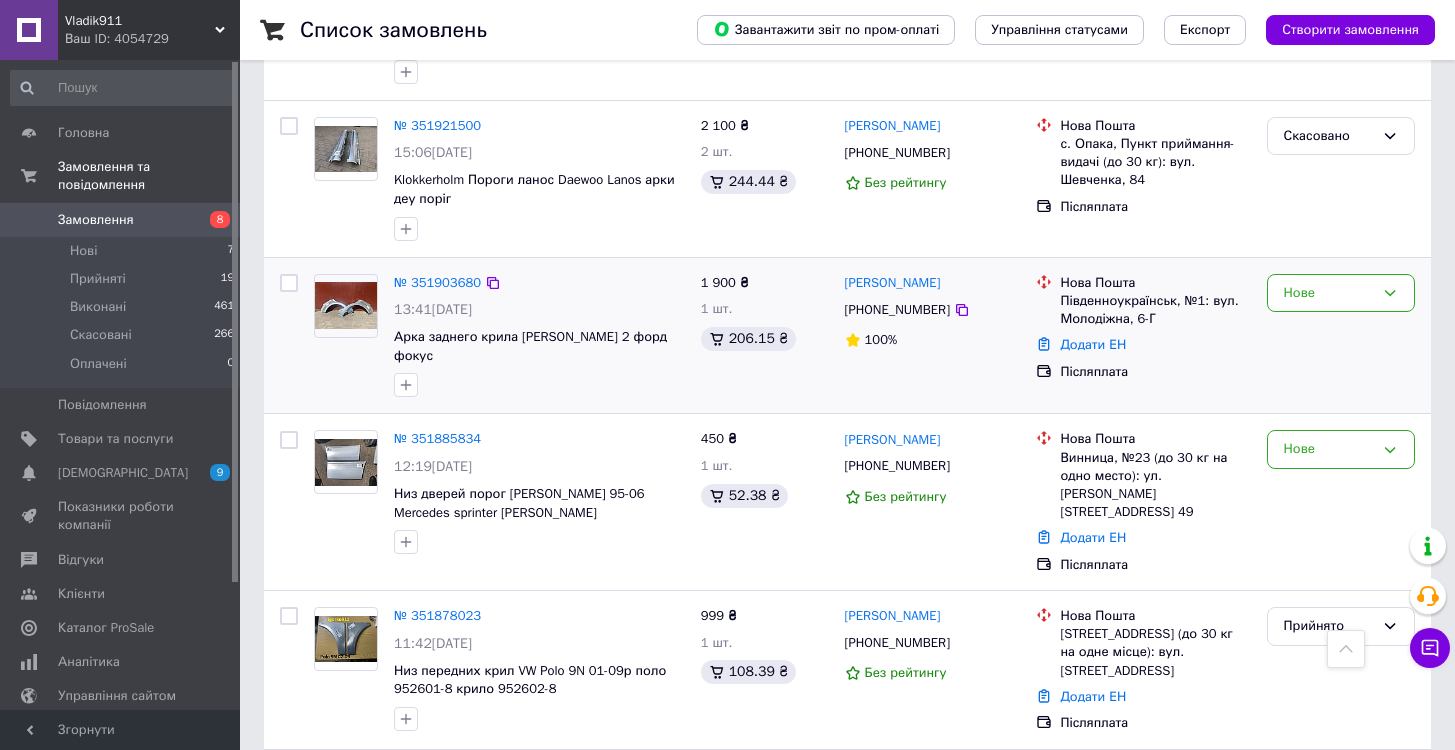 click on "100%" at bounding box center (933, 340) 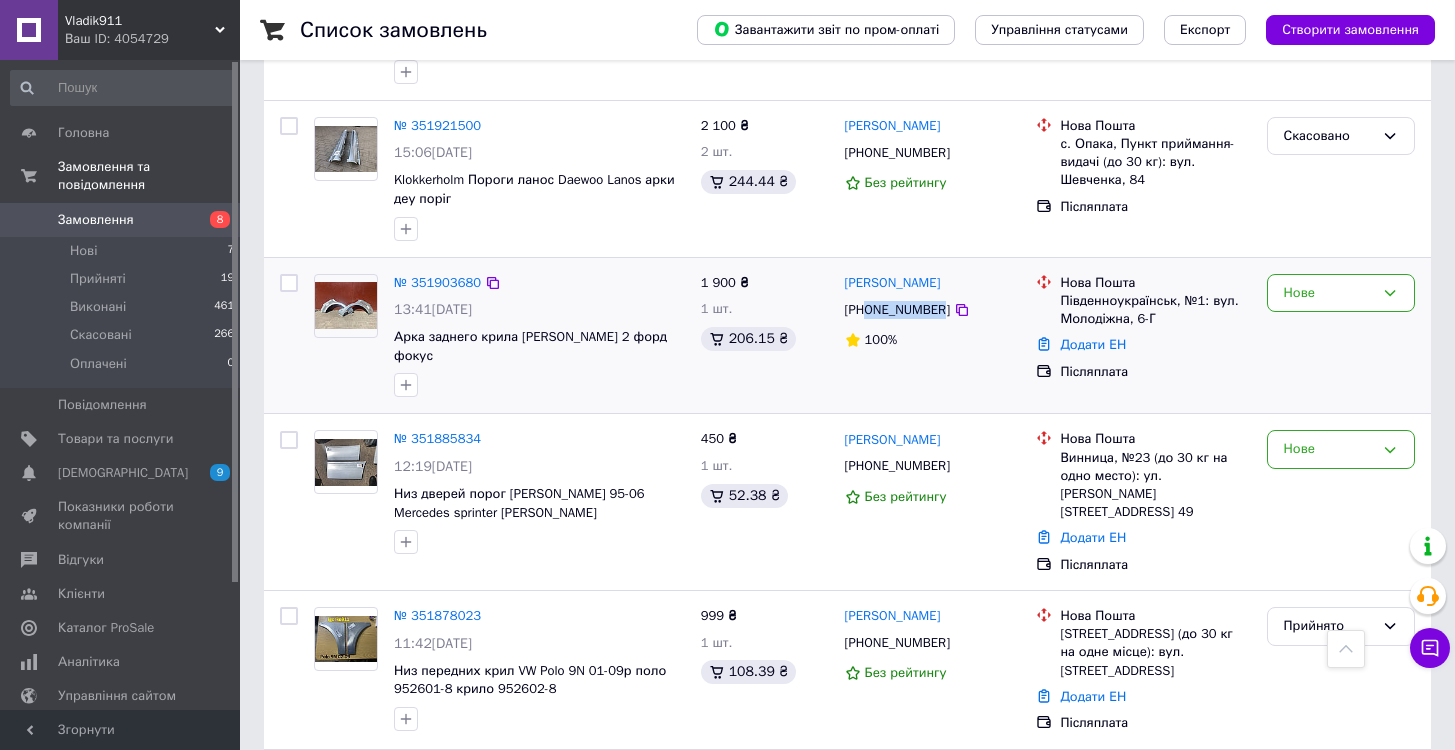 drag, startPoint x: 948, startPoint y: 310, endPoint x: 872, endPoint y: 313, distance: 76.05919 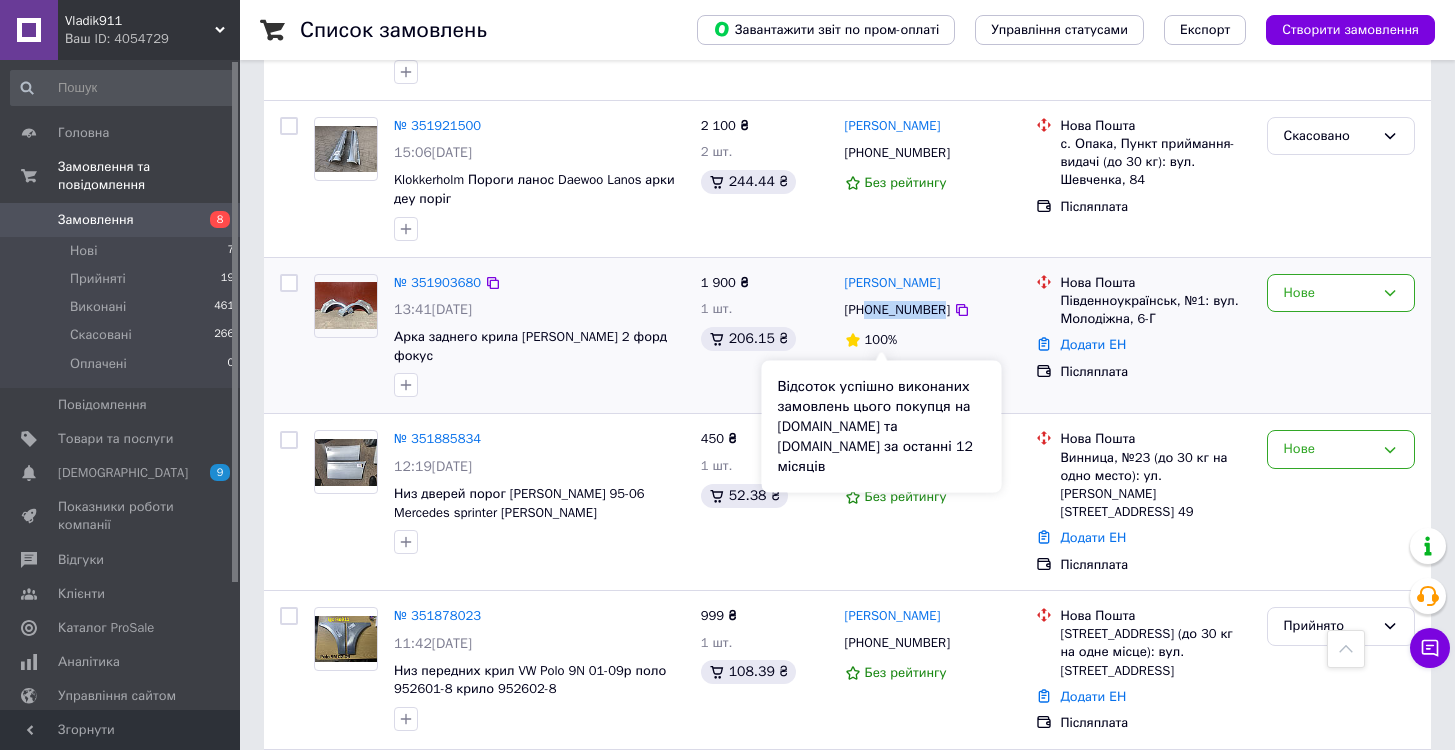 copy on "0977040655" 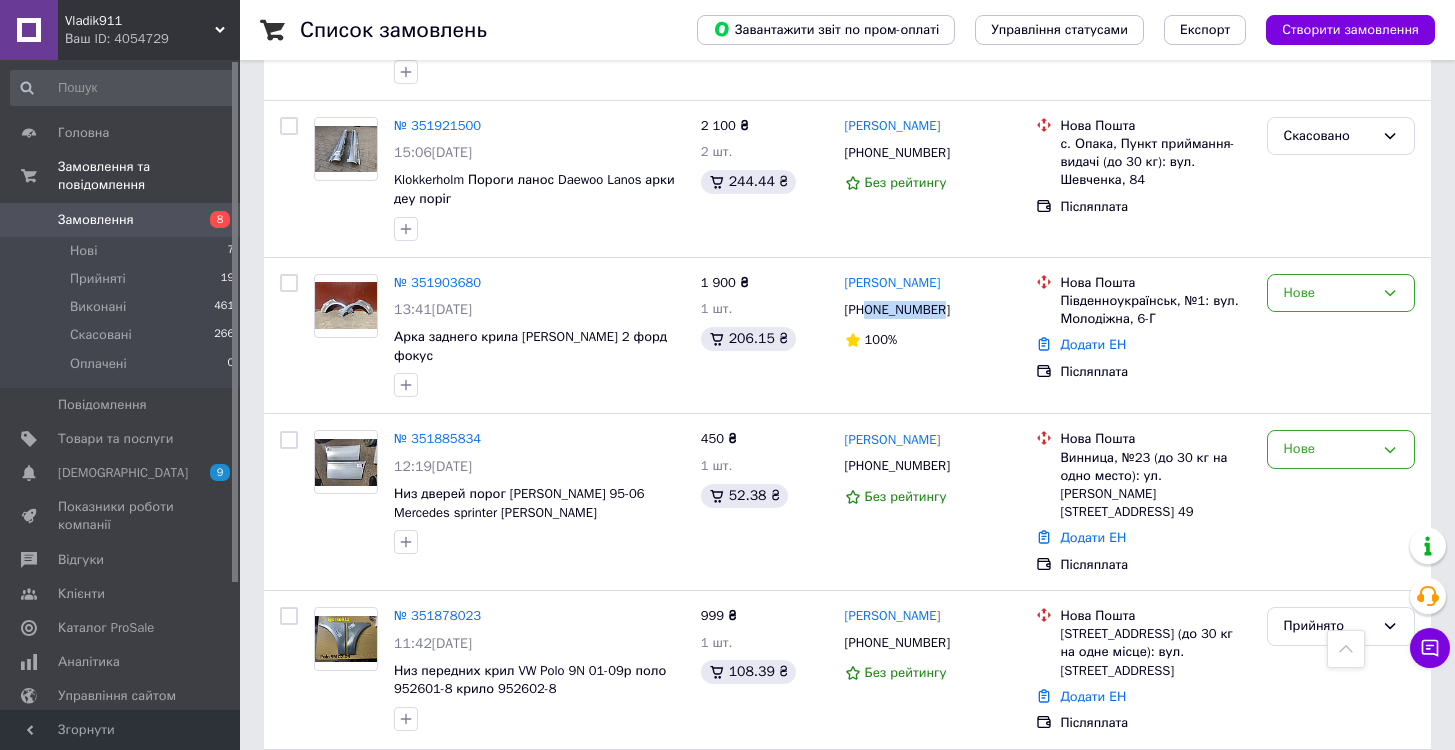 copy on "0977040655" 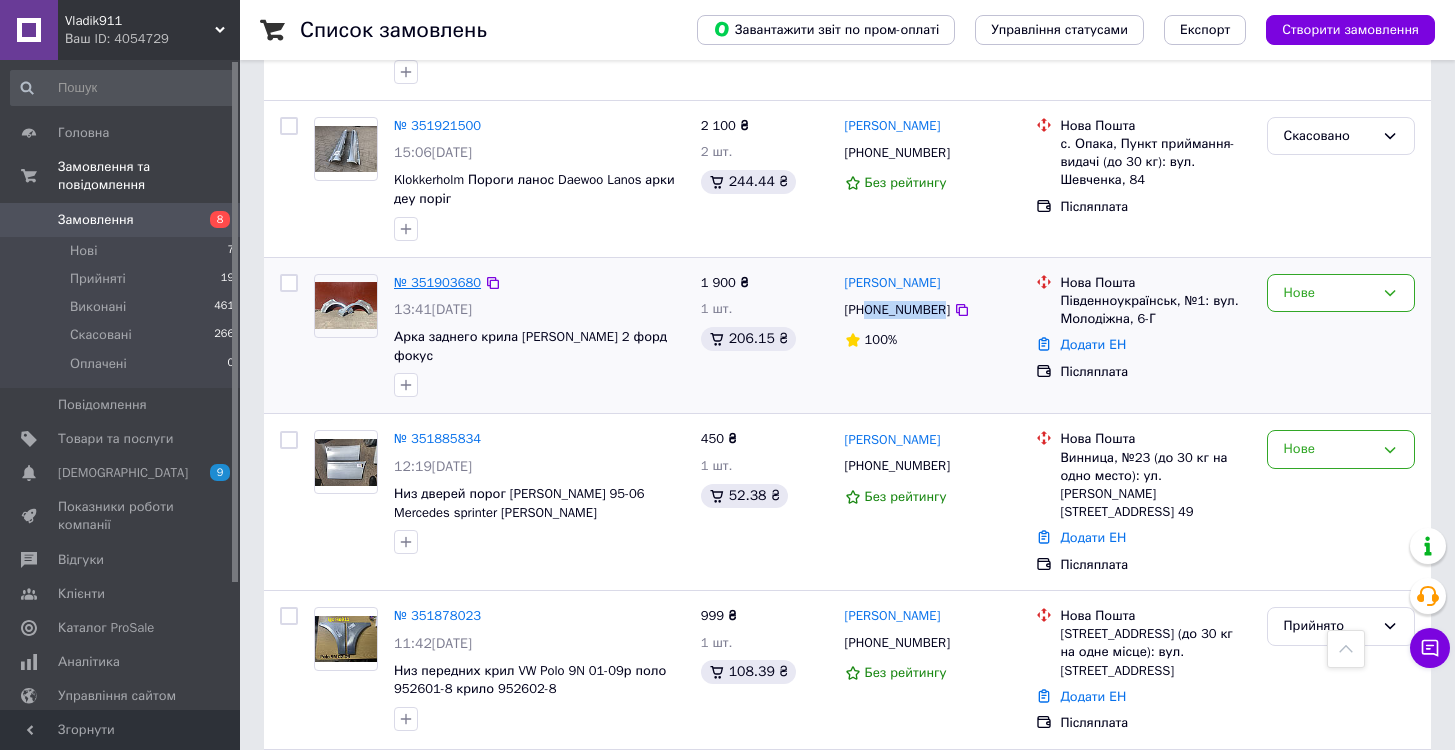 click on "№ 351903680" at bounding box center (437, 282) 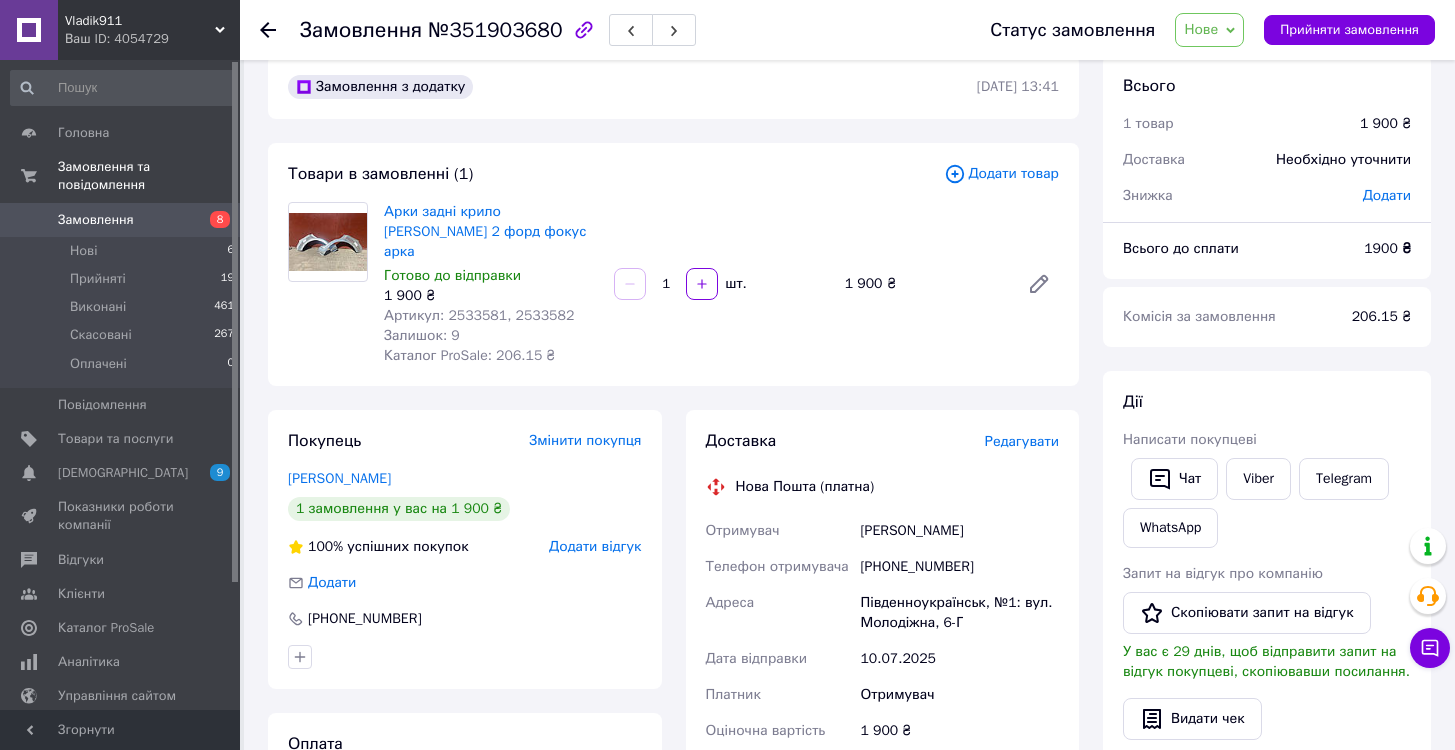 scroll, scrollTop: 32, scrollLeft: 0, axis: vertical 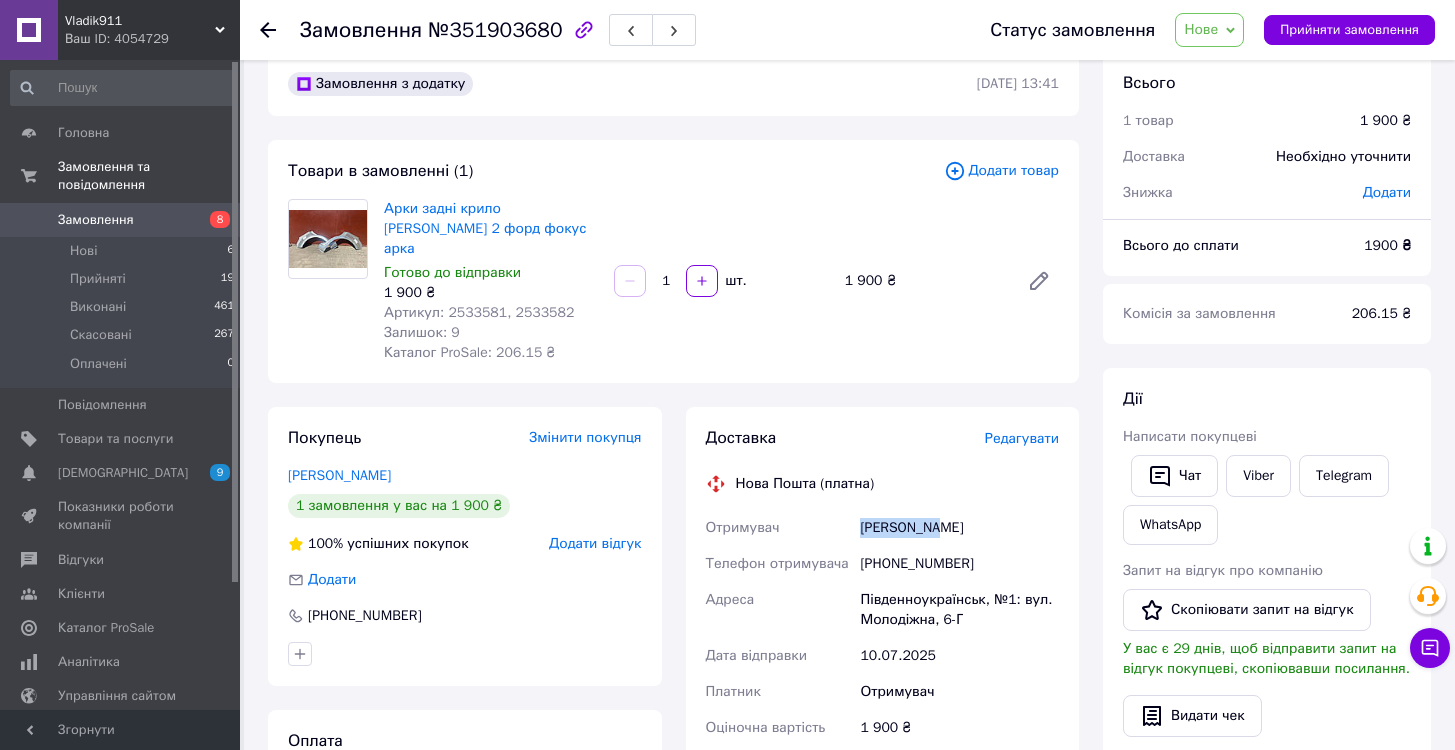drag, startPoint x: 916, startPoint y: 513, endPoint x: 860, endPoint y: 513, distance: 56 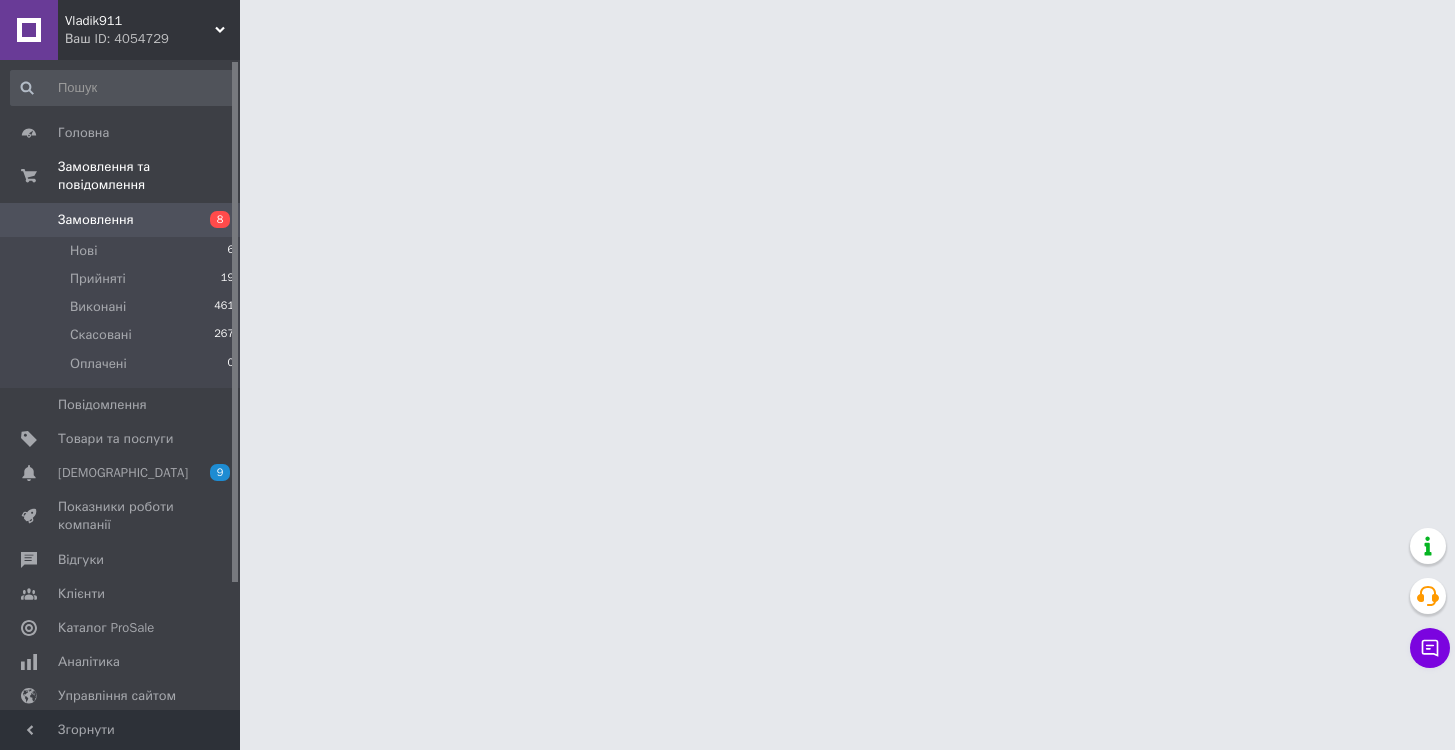 scroll, scrollTop: 0, scrollLeft: 0, axis: both 